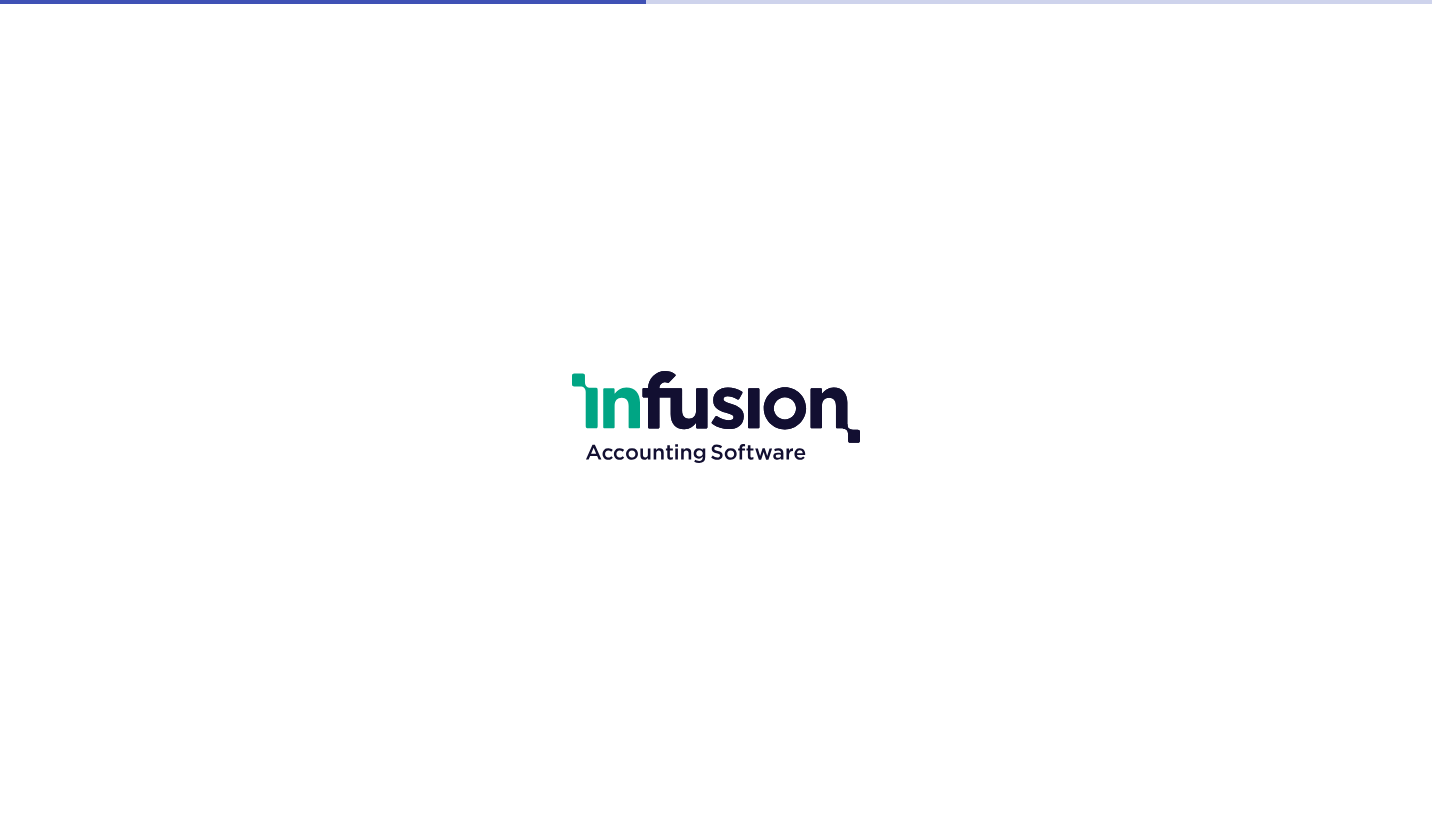 scroll, scrollTop: 0, scrollLeft: 0, axis: both 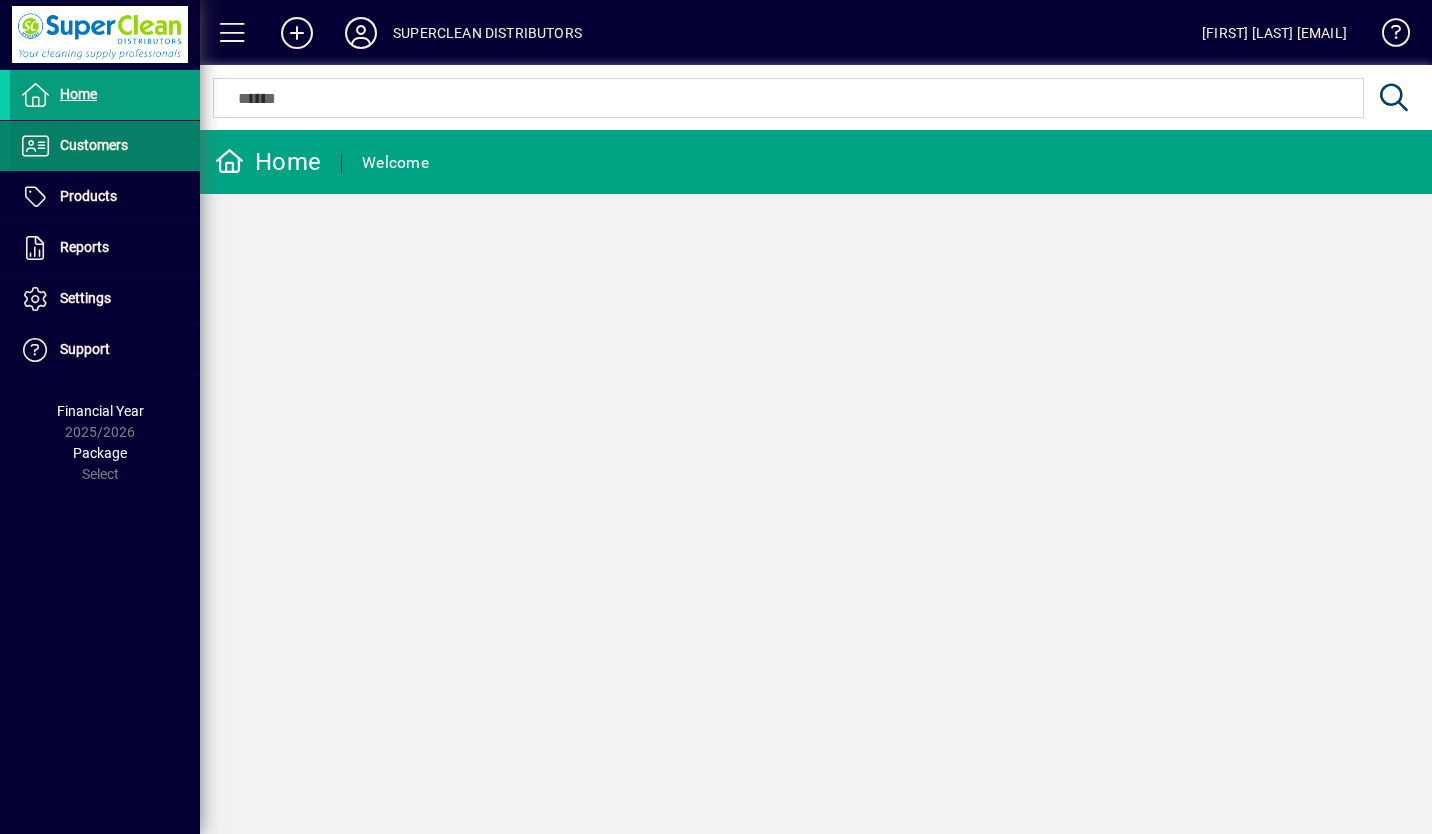 click on "Customers" at bounding box center (94, 145) 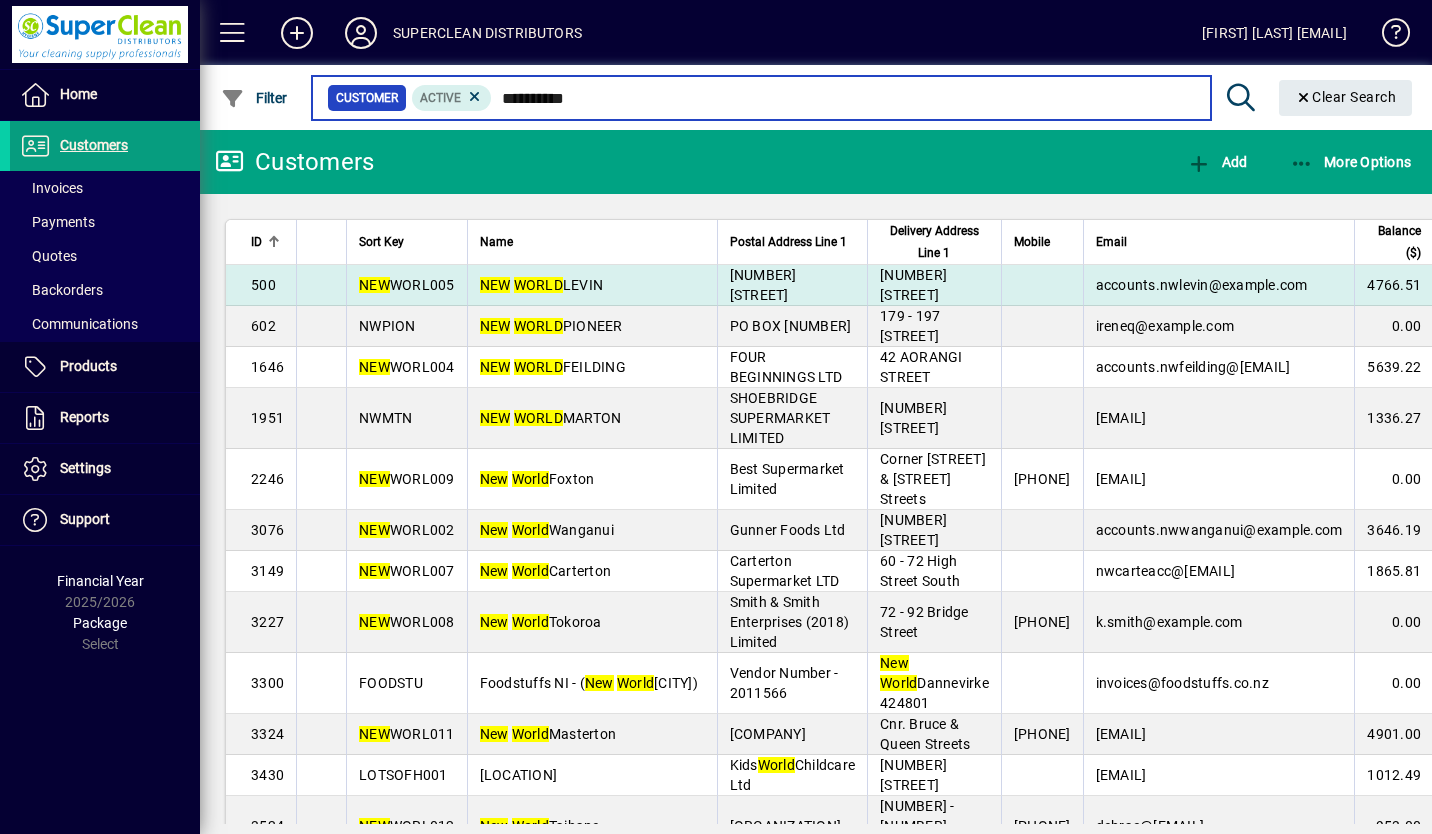 type on "*********" 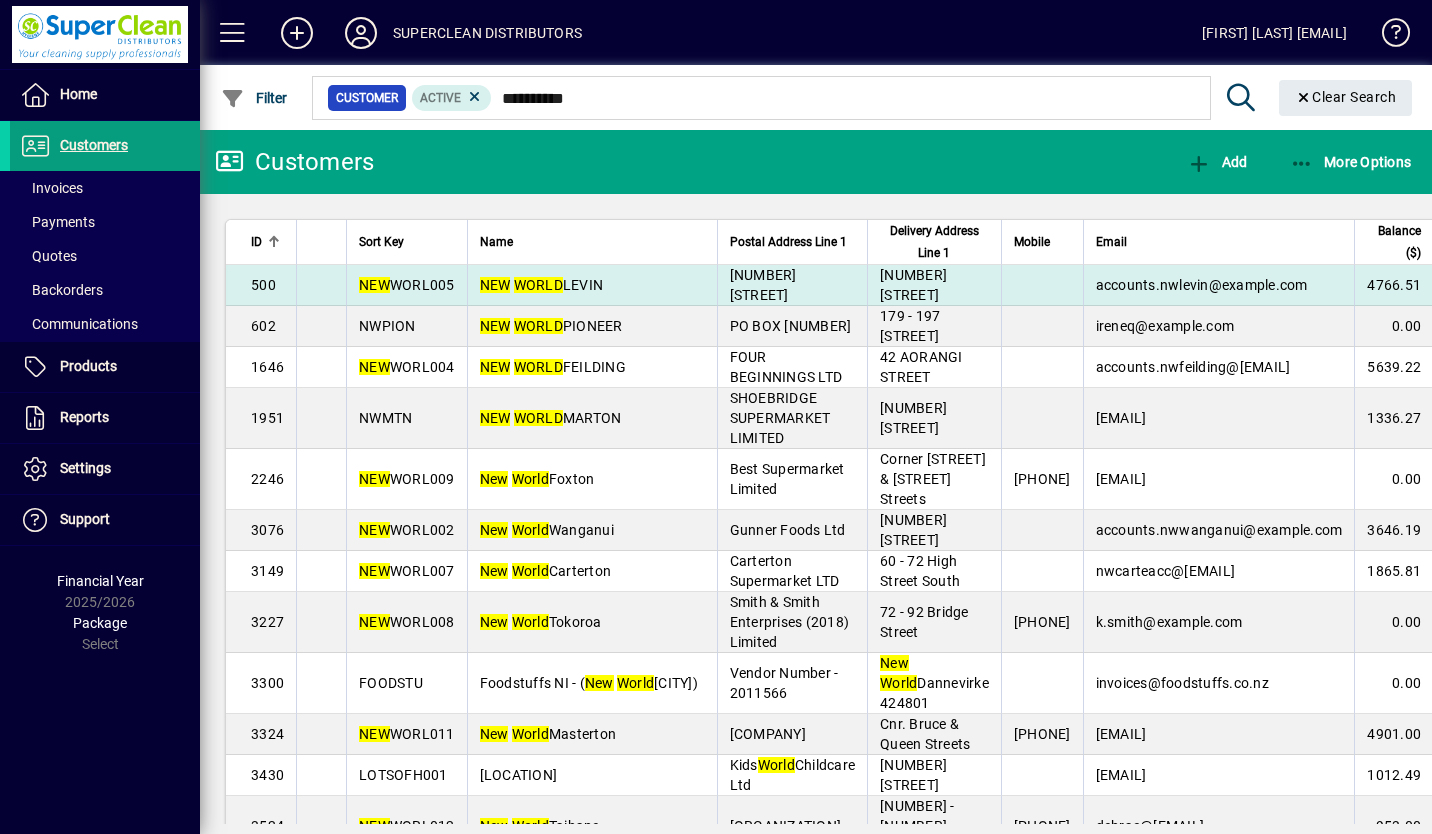 click on "NEW   WORLD  LEVIN" at bounding box center (542, 285) 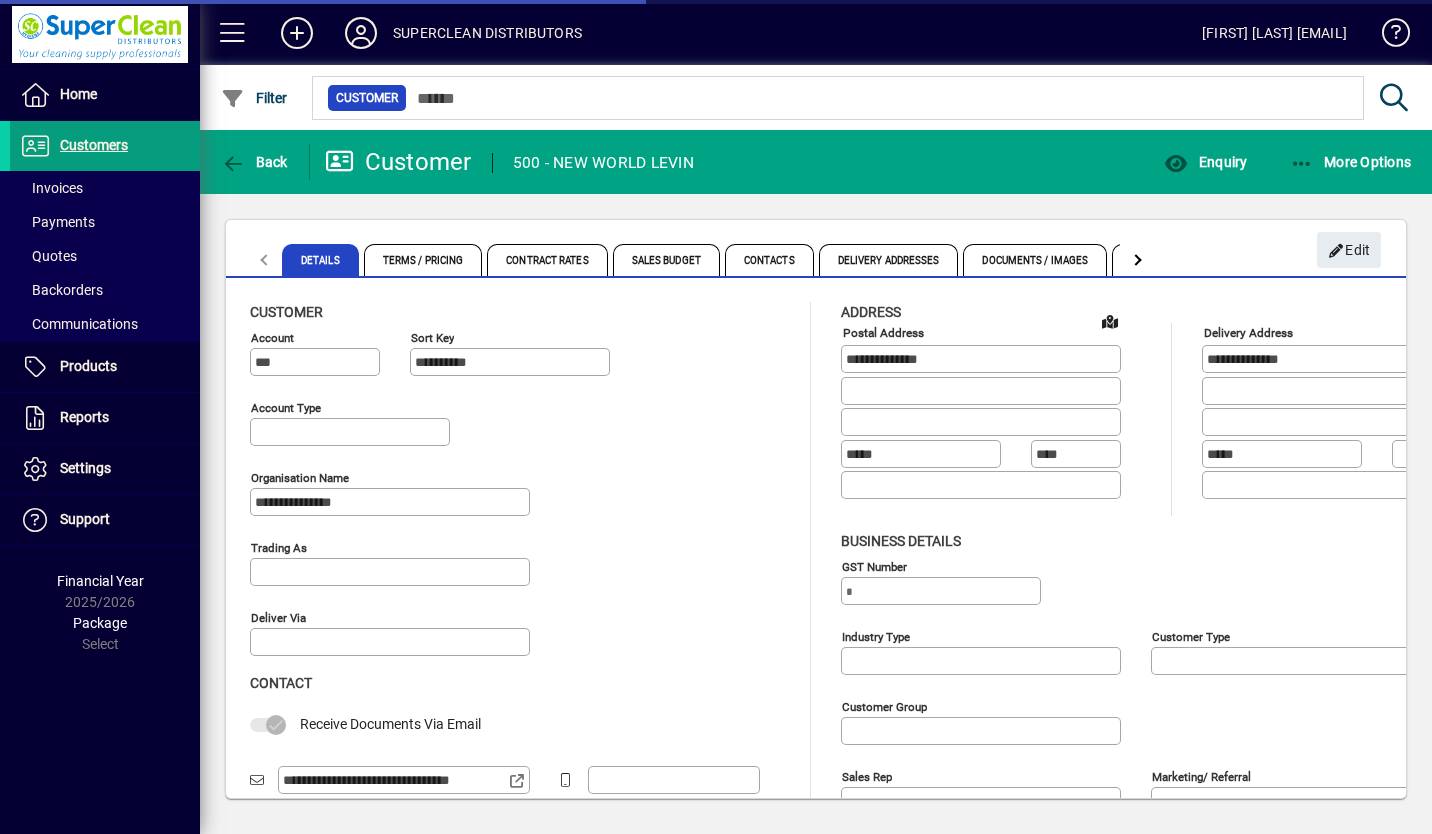 type on "**********" 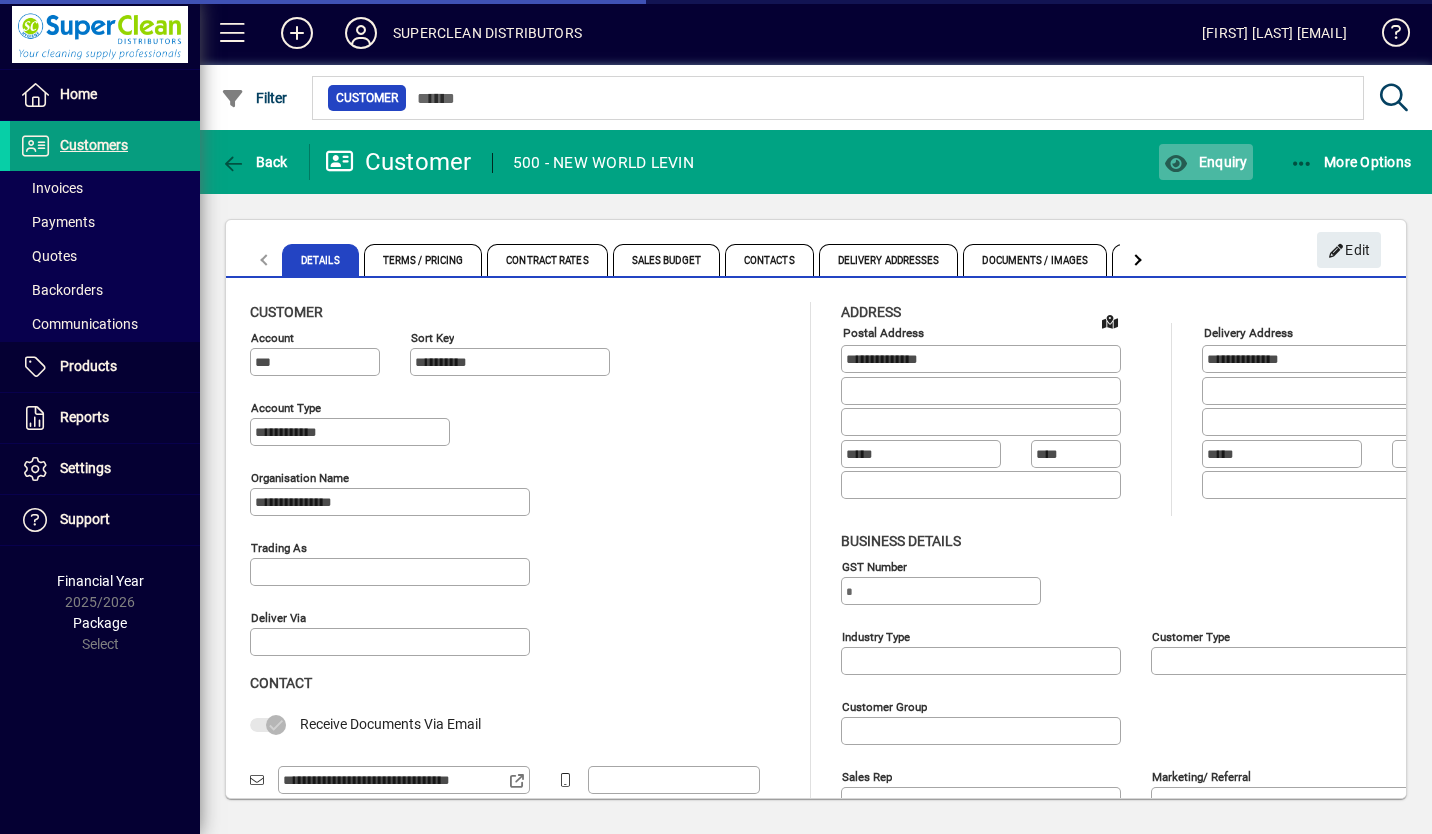 type on "**********" 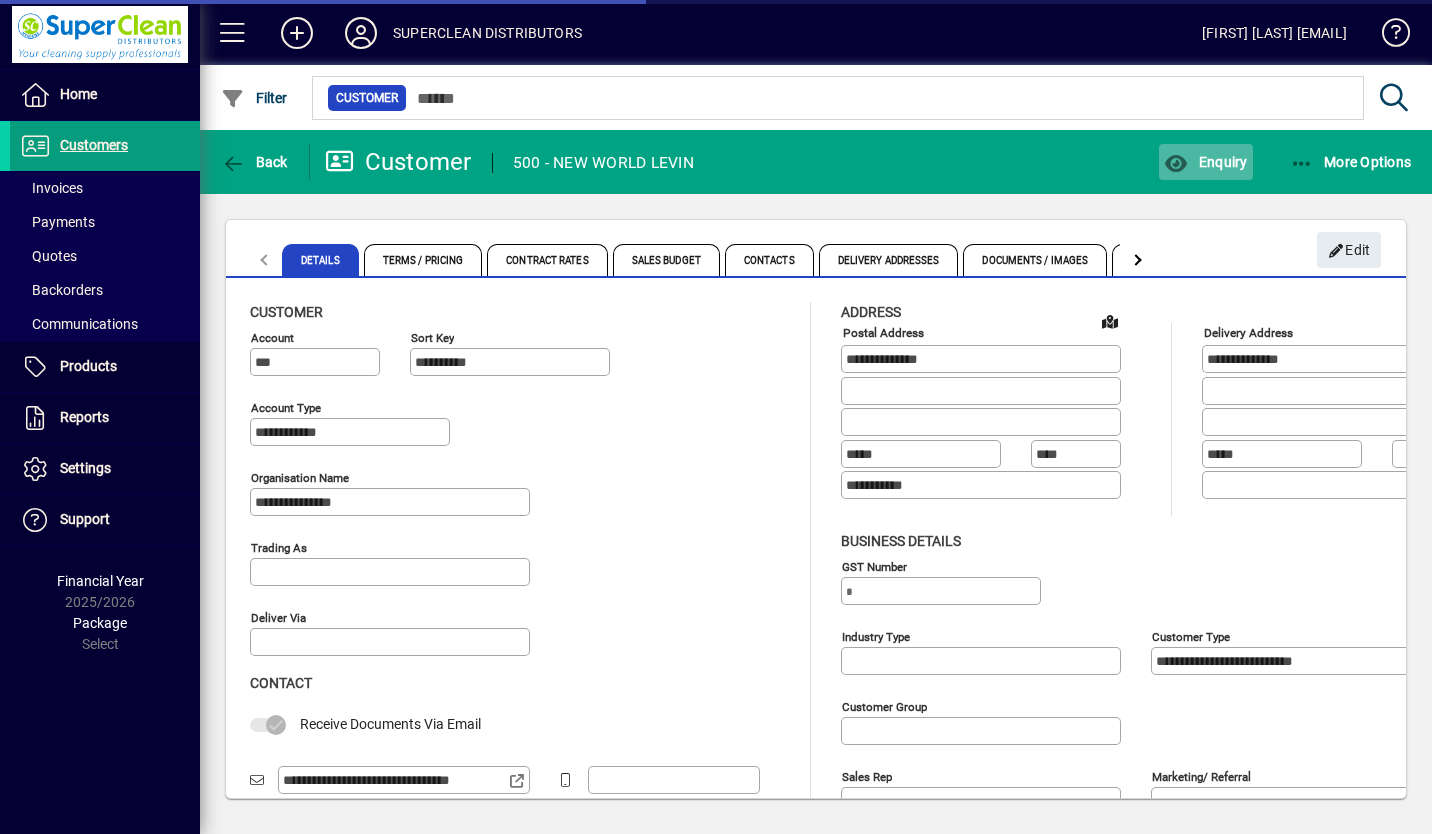 type on "**********" 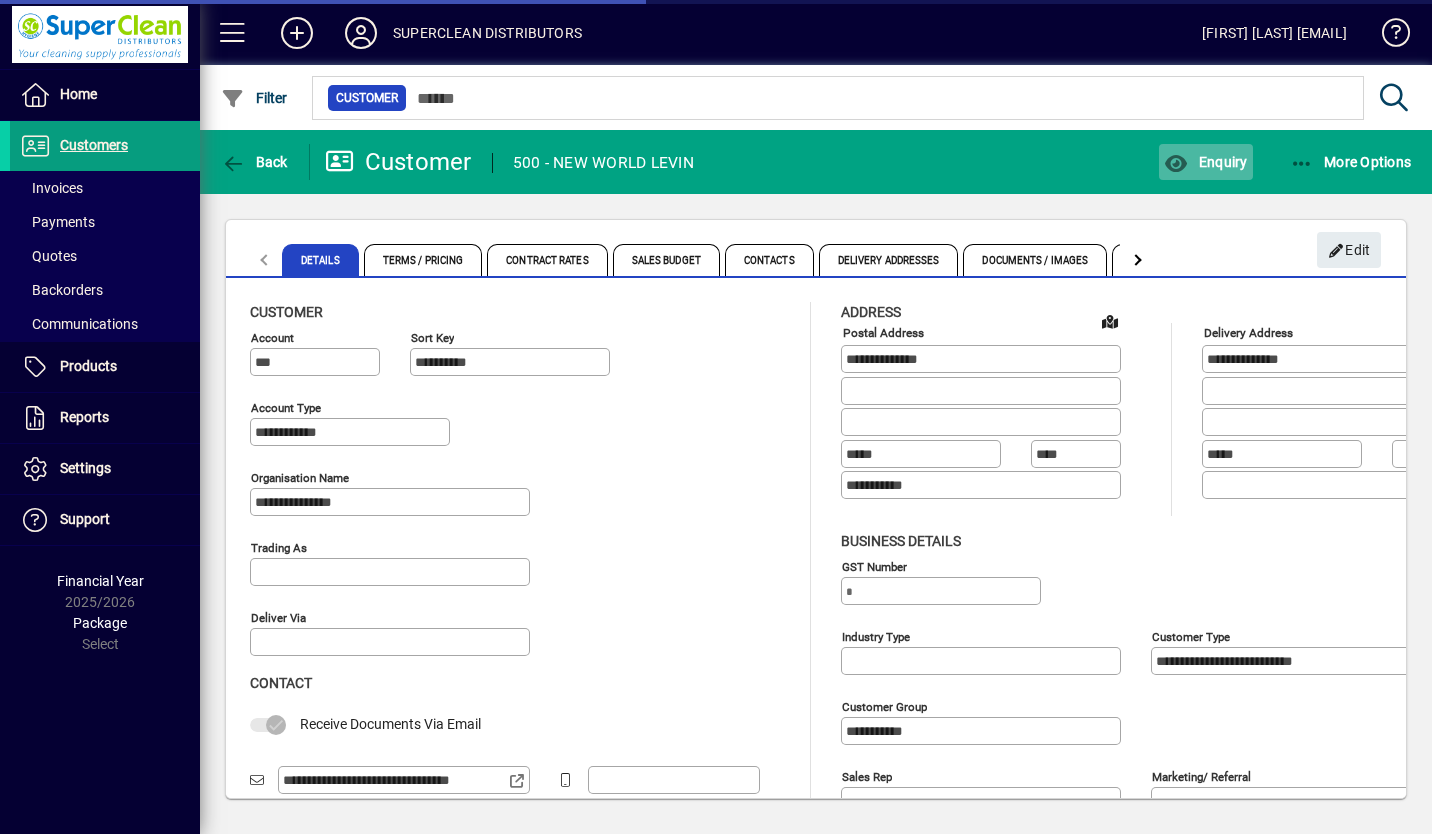 type on "**********" 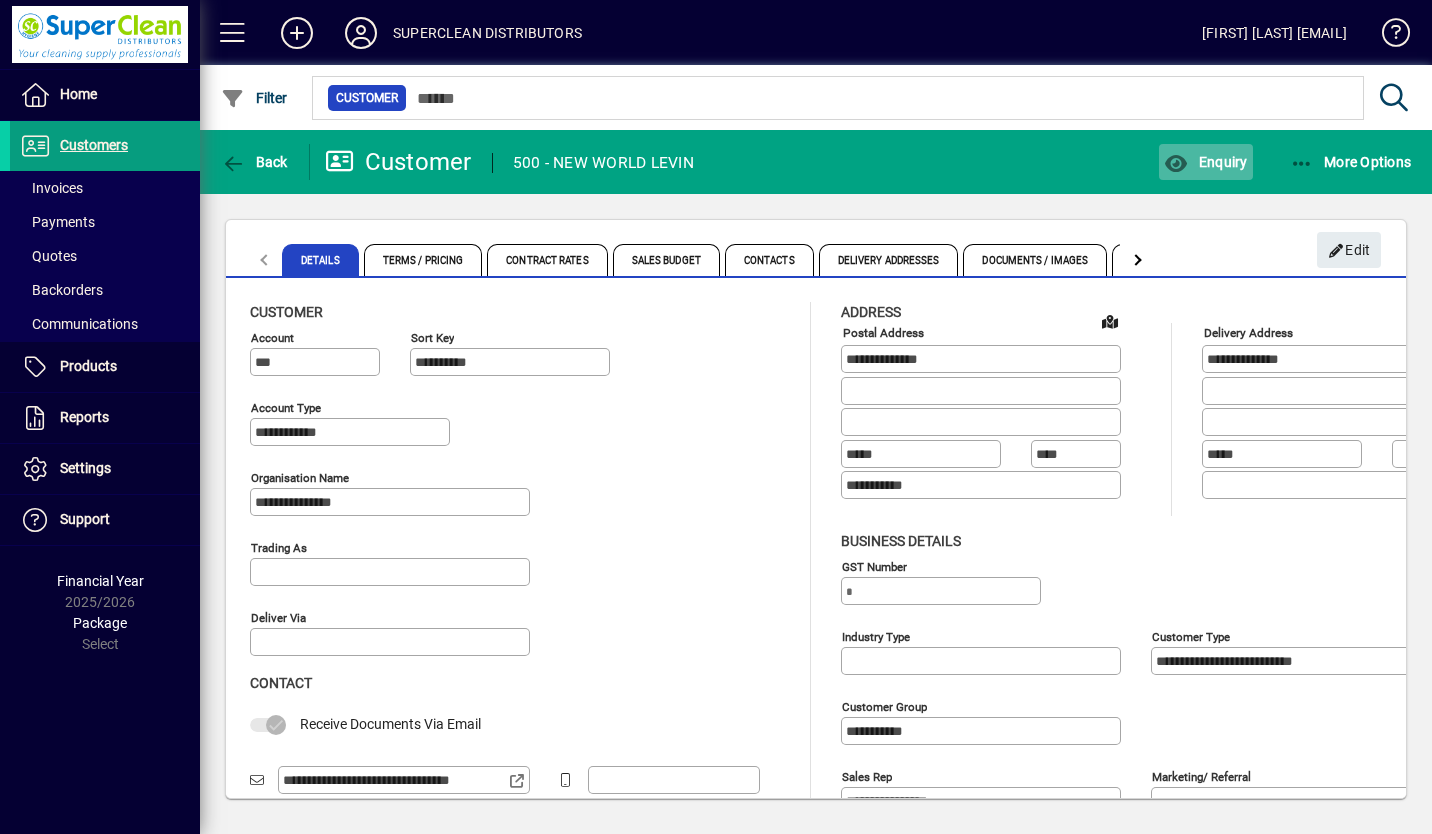 click on "Enquiry" 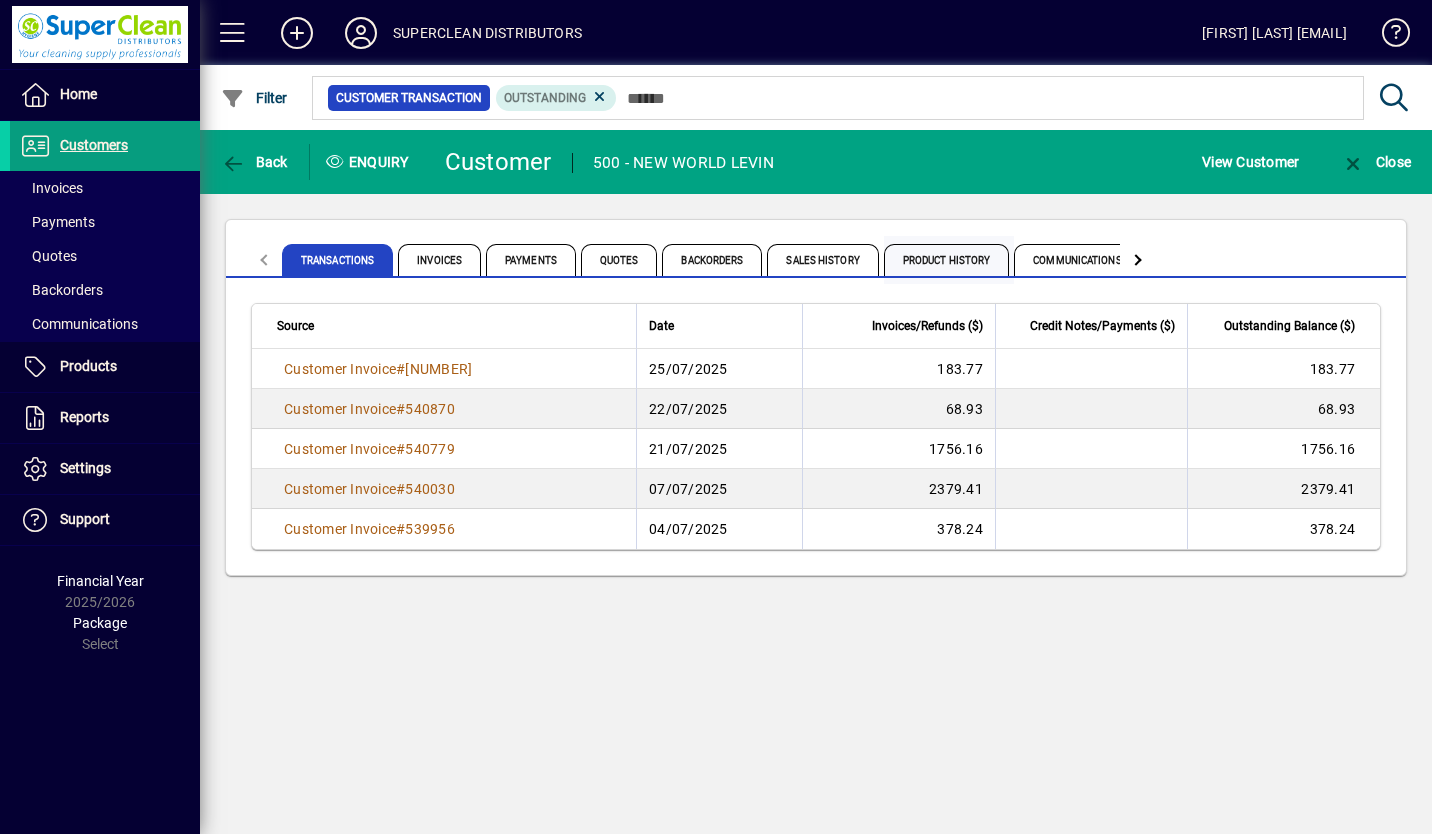 click on "Product History" at bounding box center [947, 260] 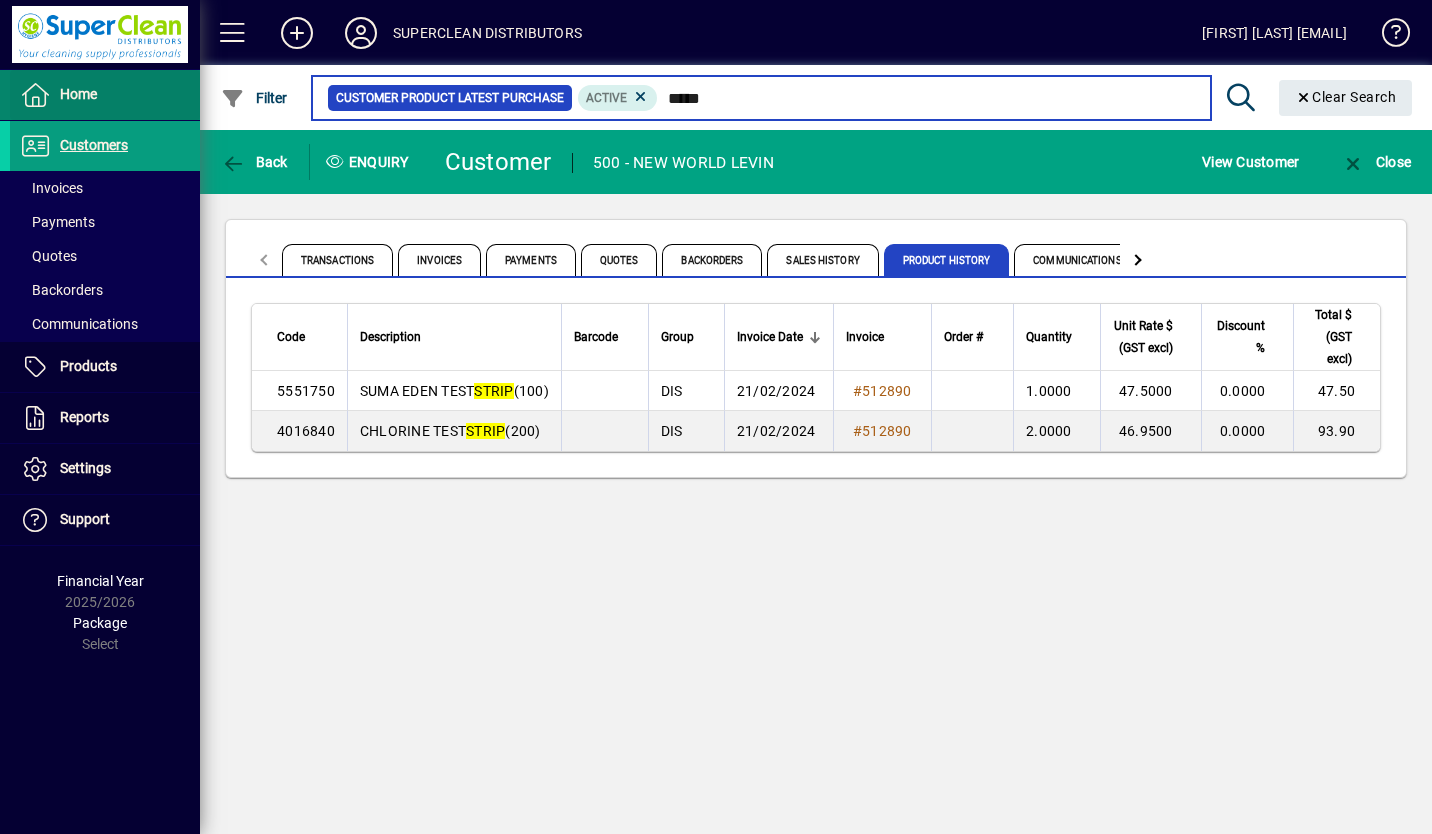 type on "*****" 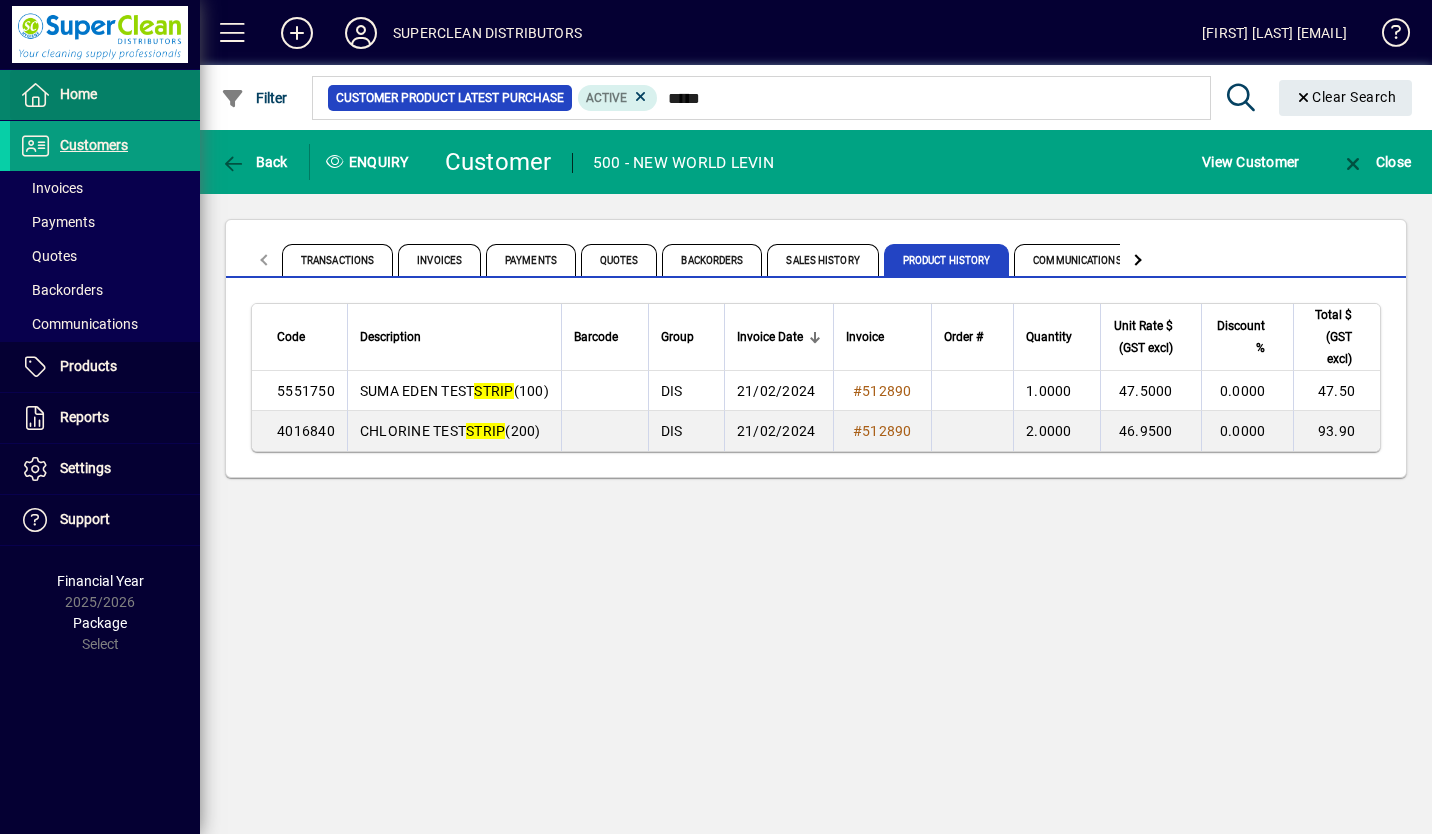 click on "Home" at bounding box center [78, 94] 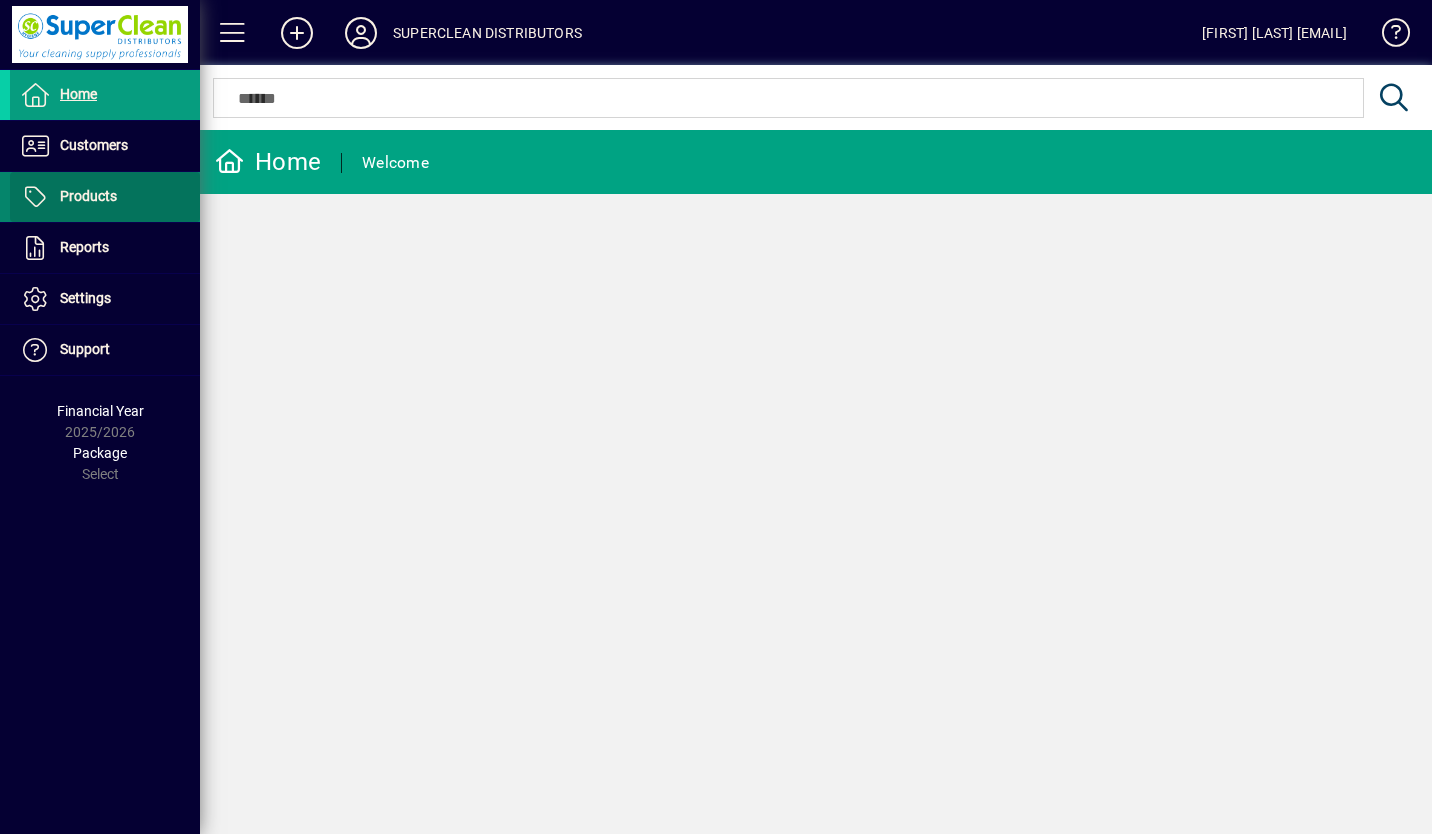 click on "Products" at bounding box center (88, 196) 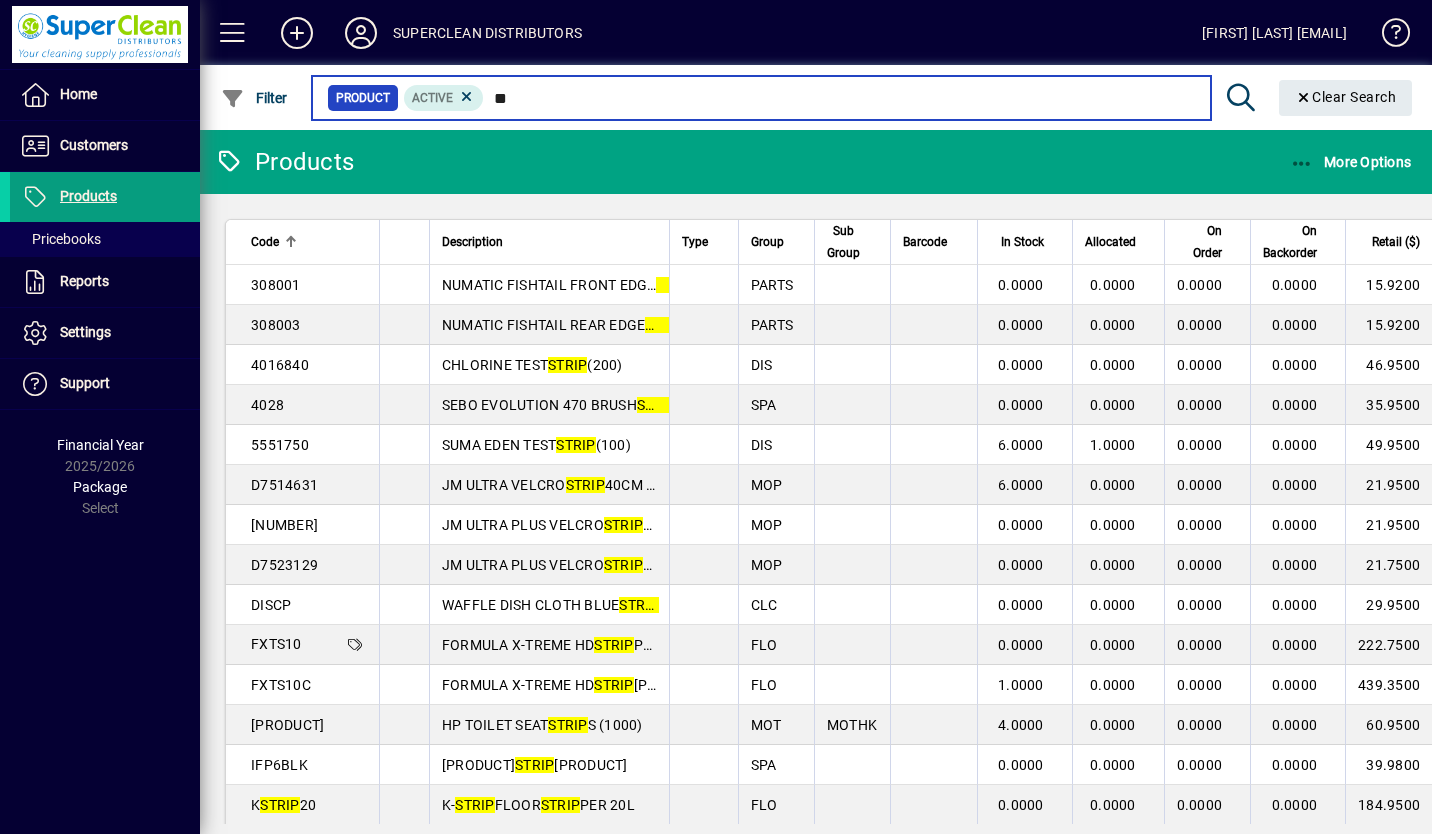 type on "*" 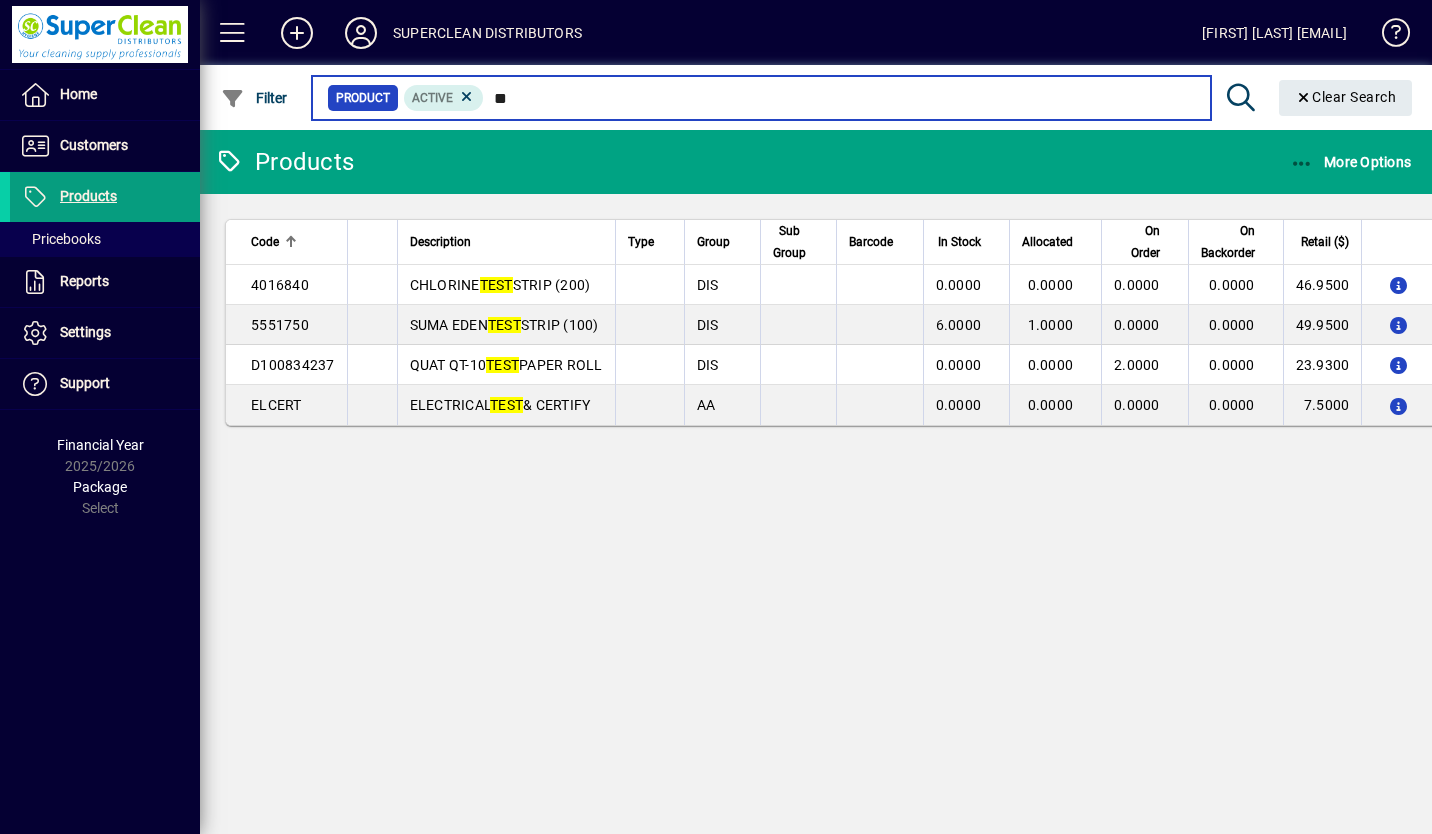 type on "*" 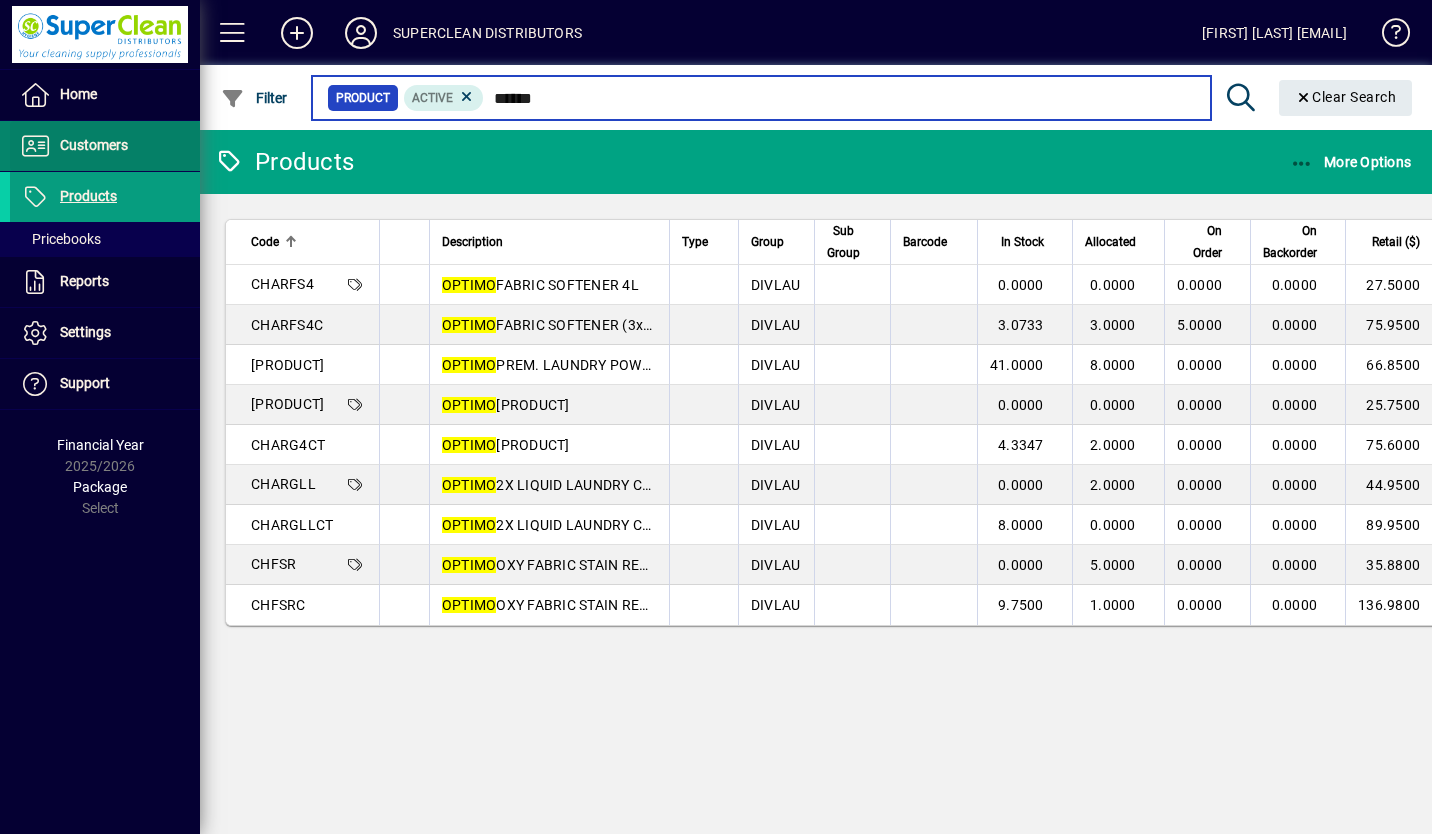 type on "******" 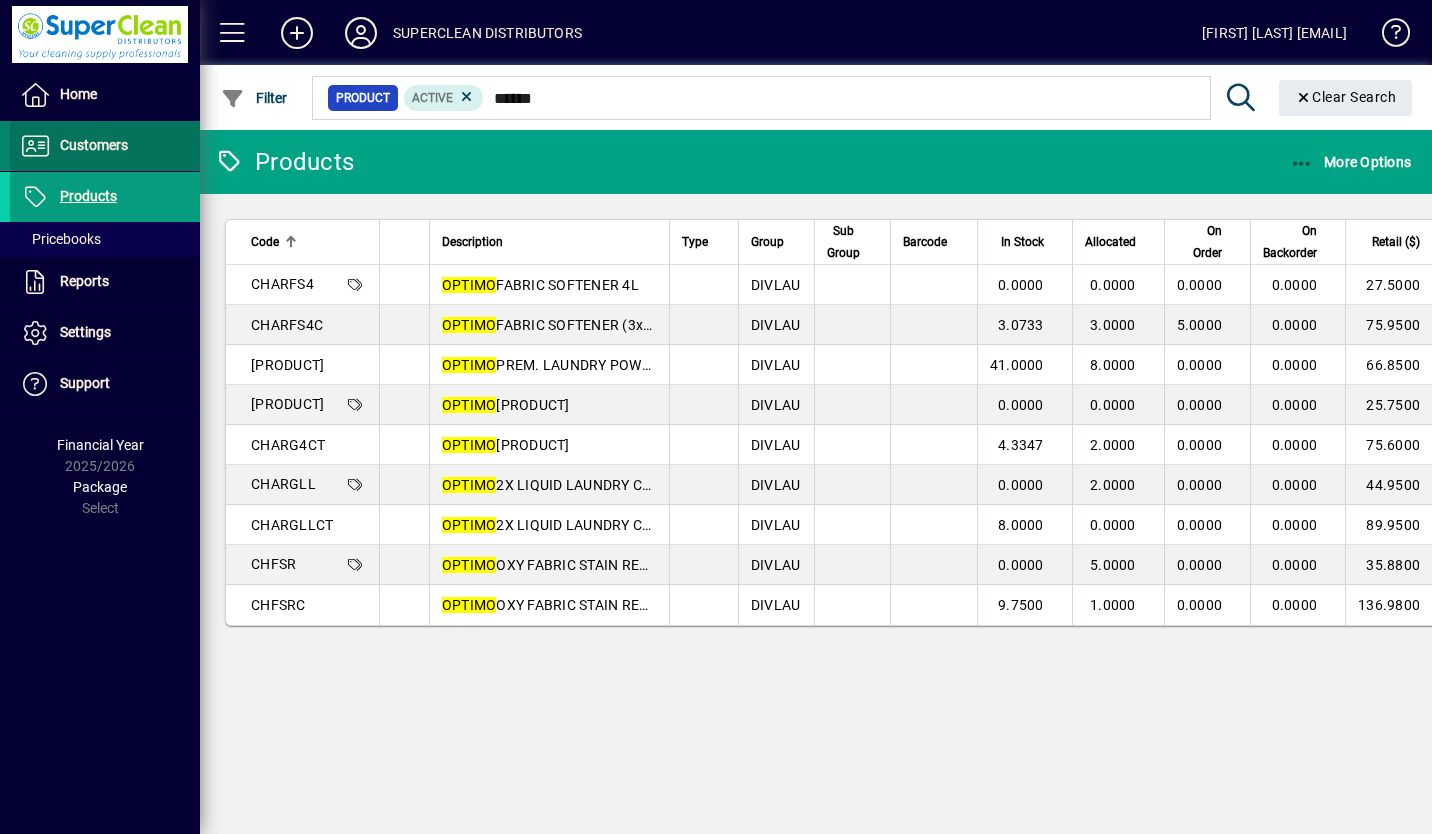 click on "Customers" at bounding box center (94, 145) 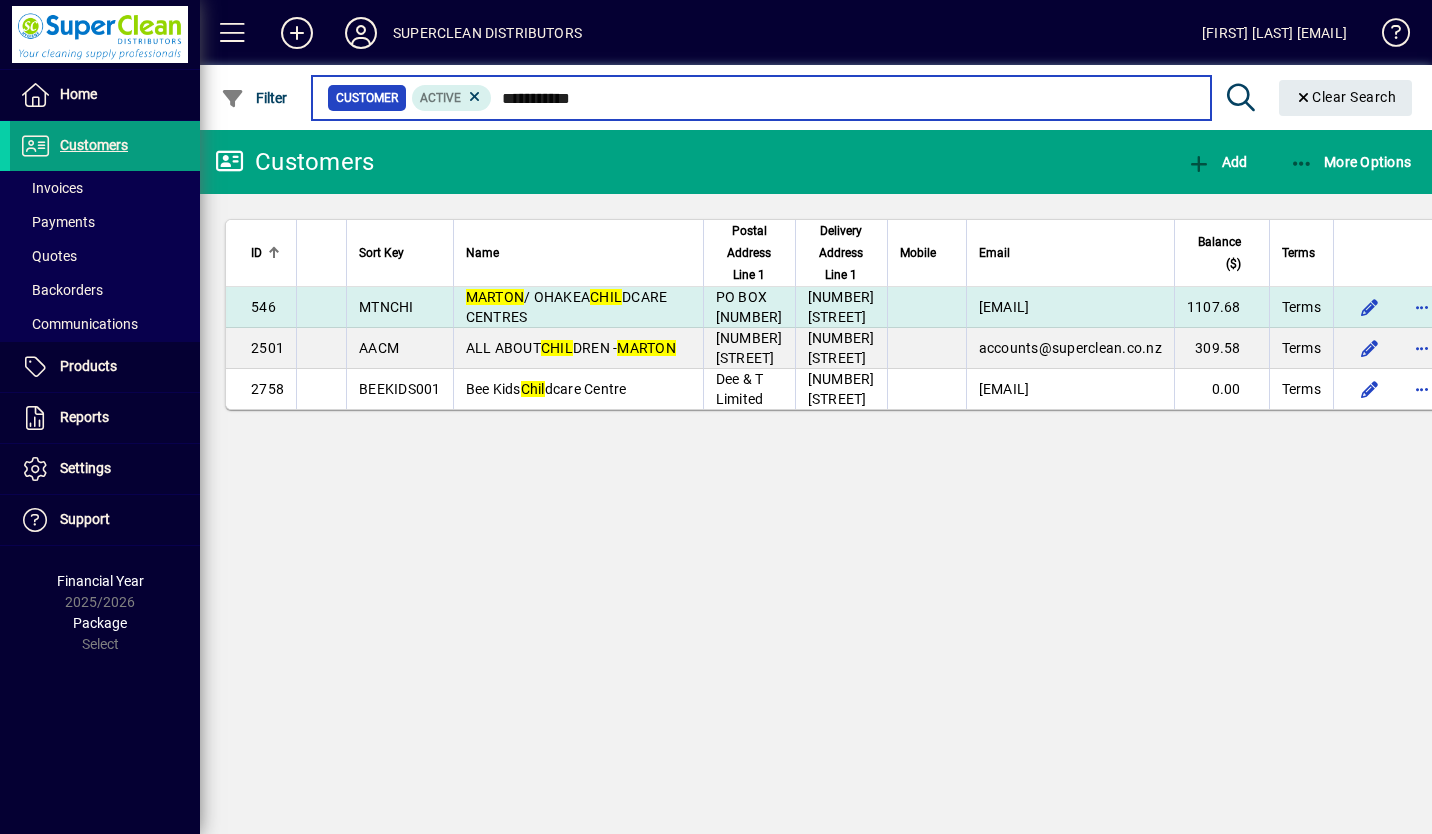 type on "**********" 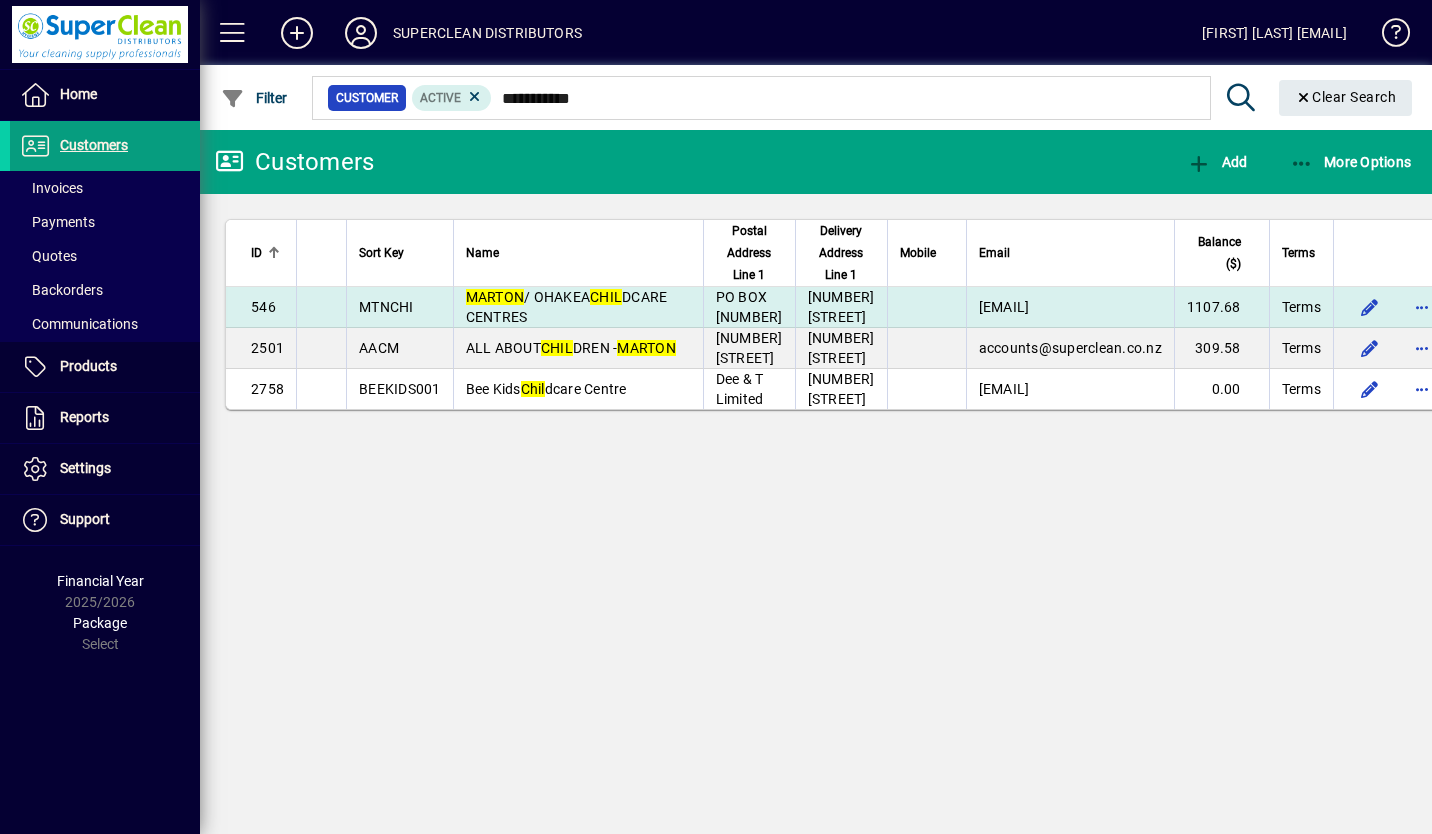 click on "MARTON  / OHAKEA  CHIL DCARE CENTRES" at bounding box center (578, 307) 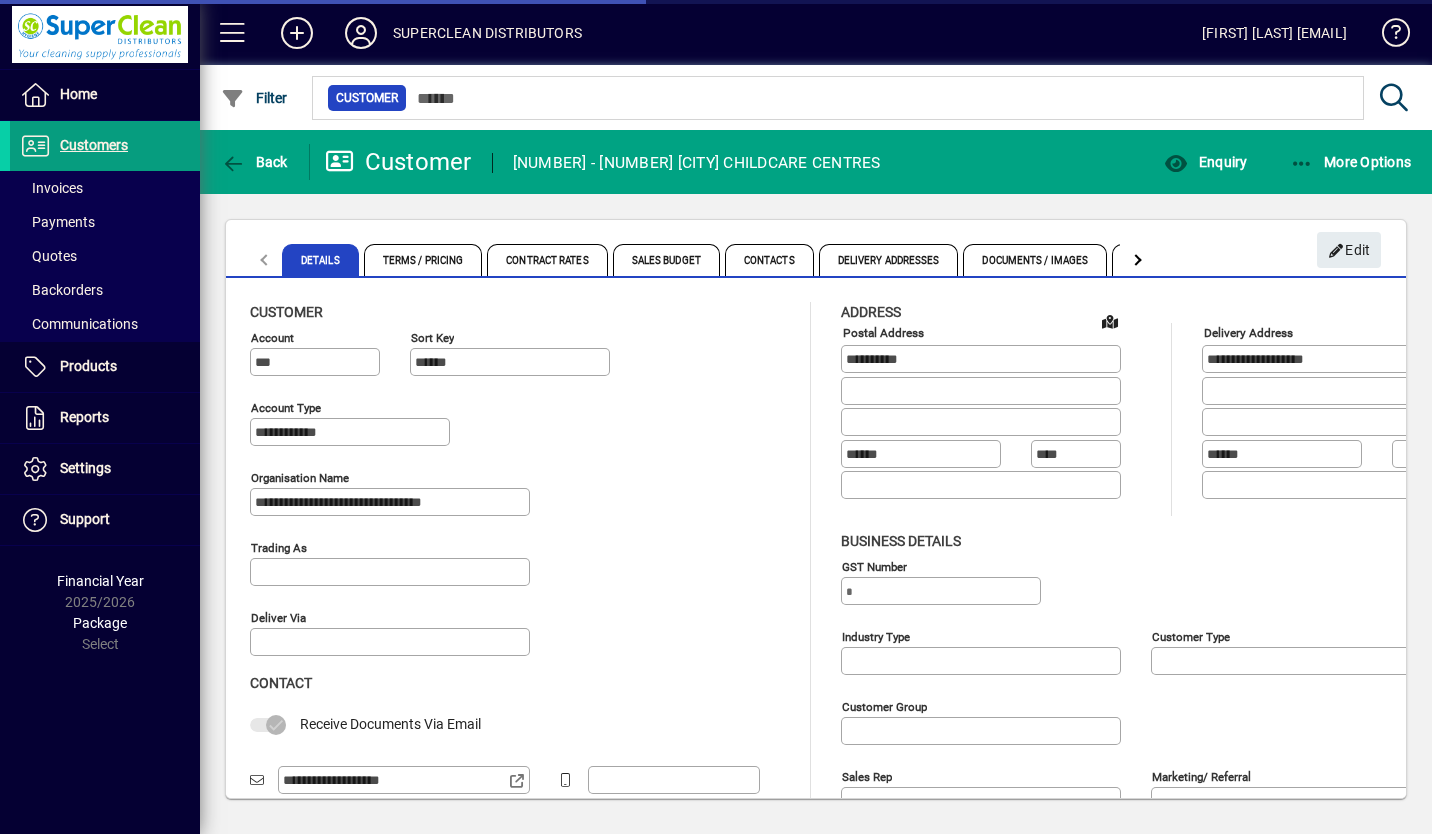type on "**********" 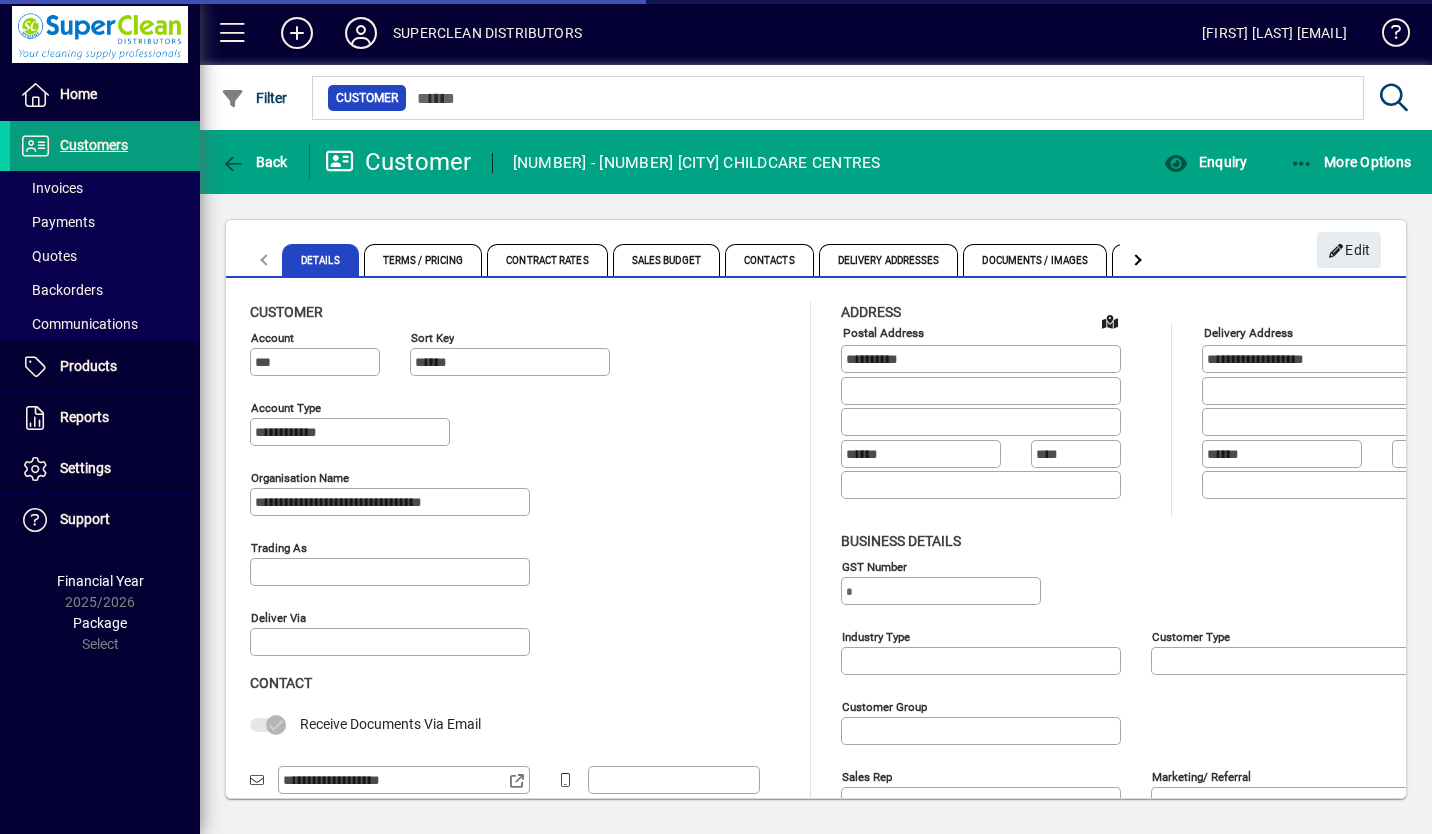 type on "**********" 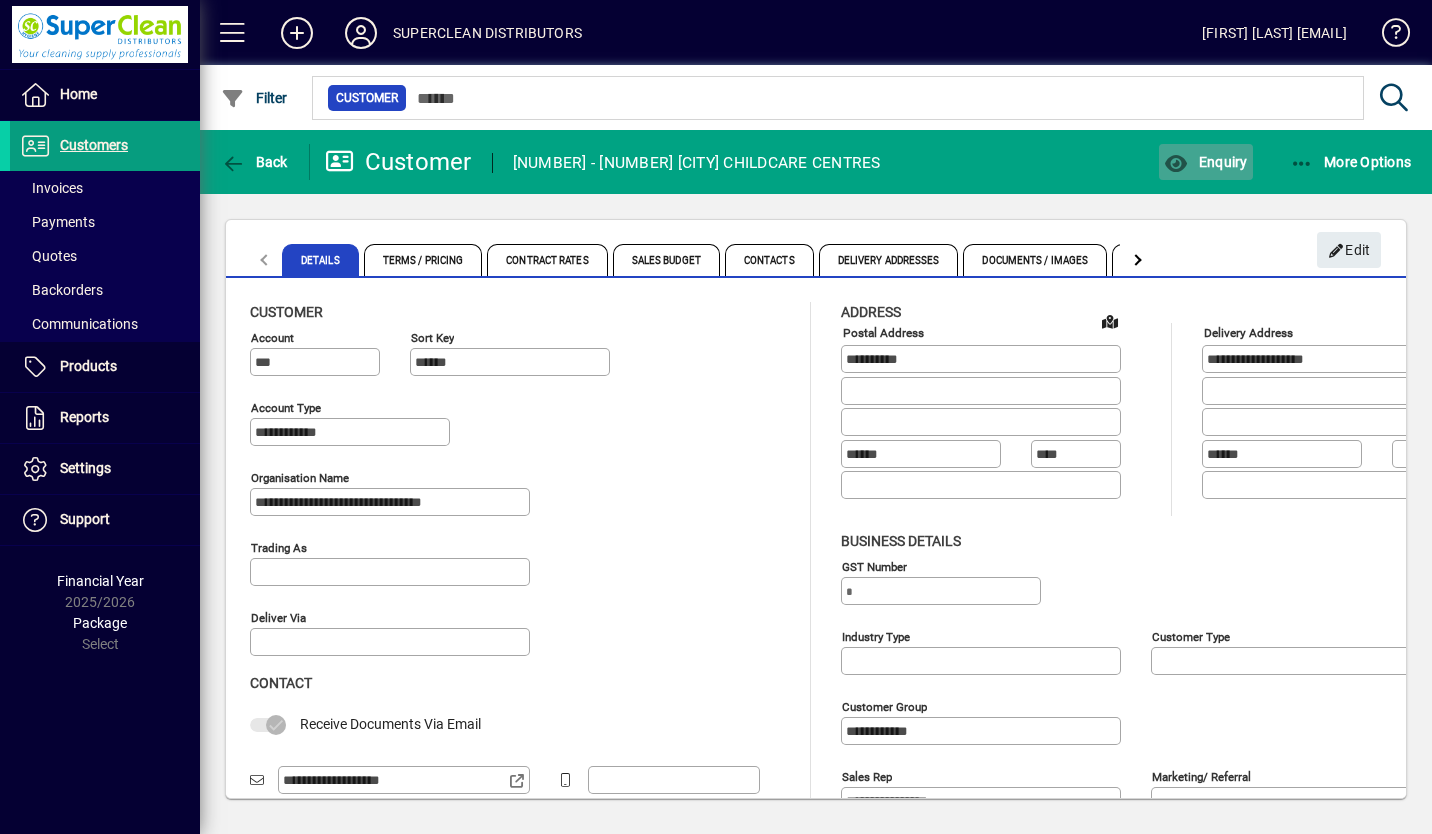 click 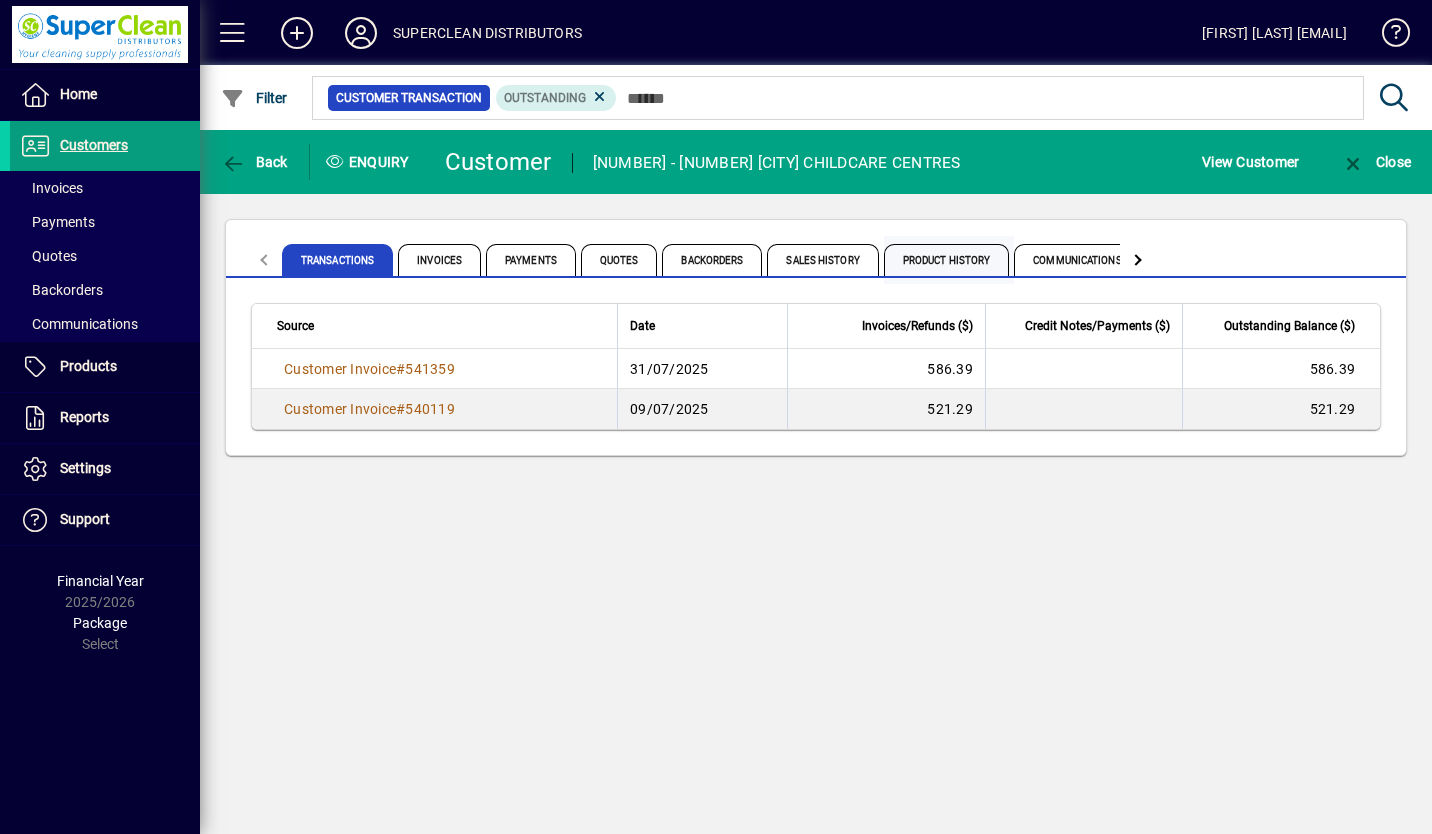 click on "Product History" at bounding box center [947, 260] 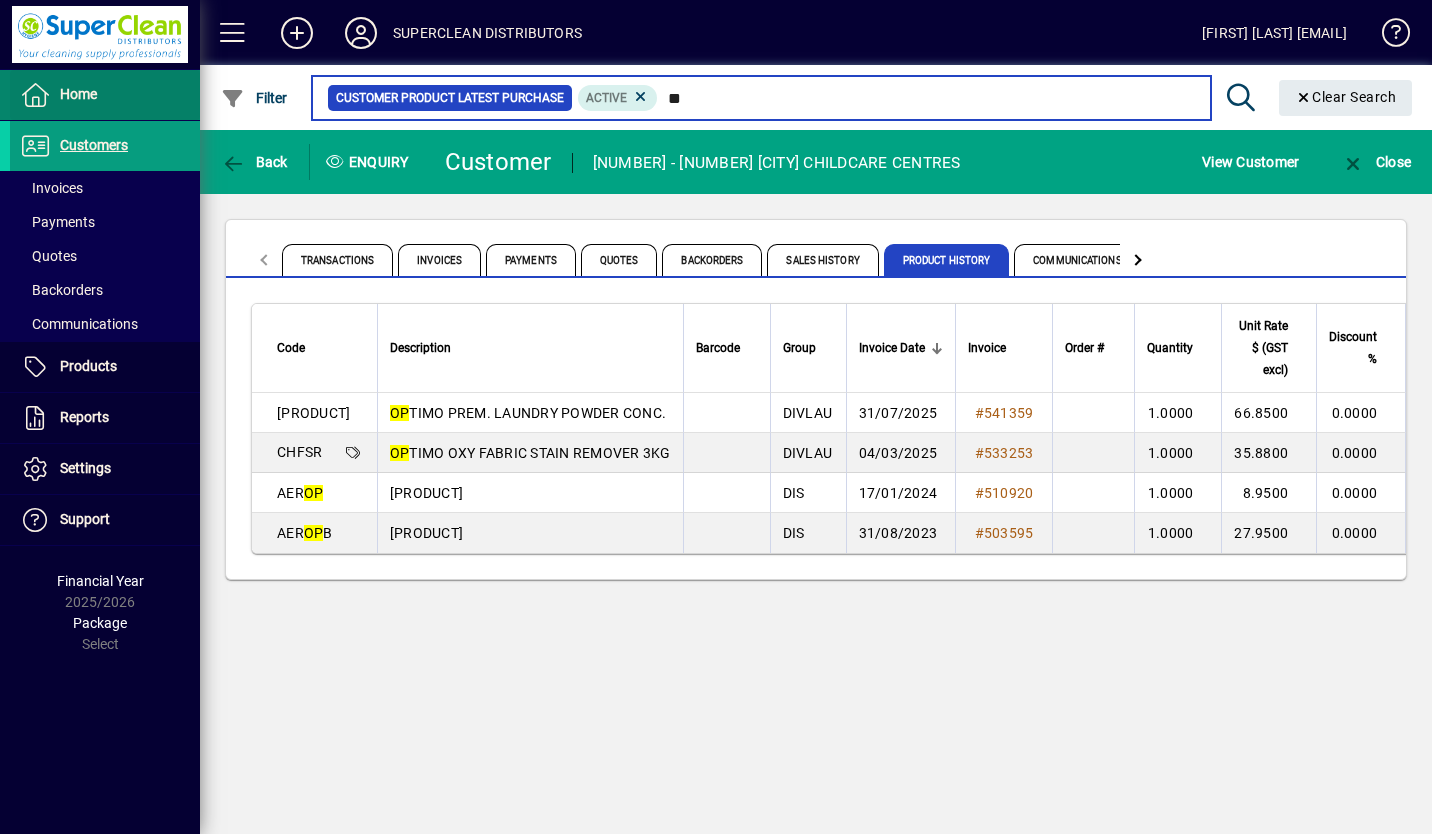 type on "**" 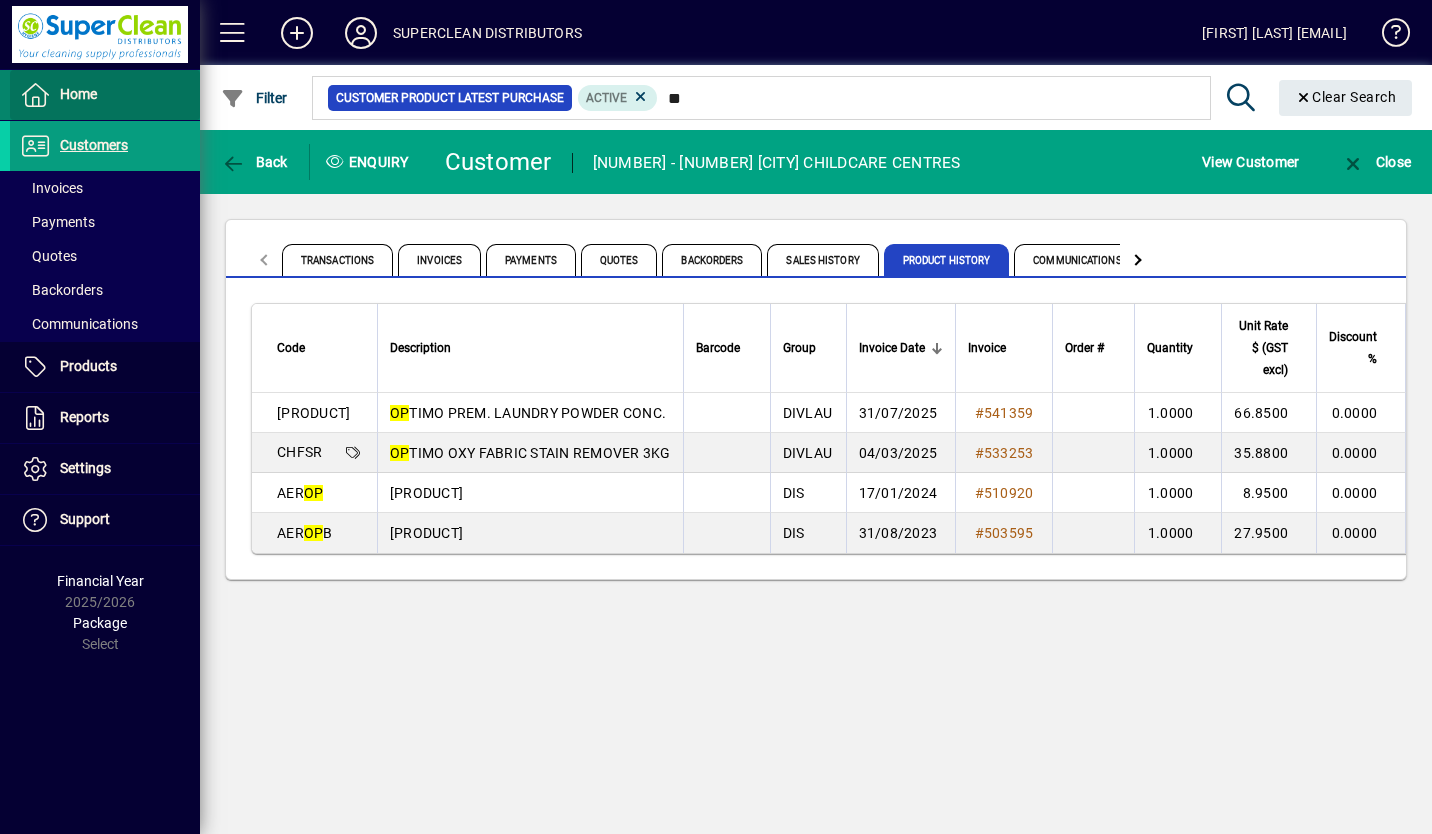 click at bounding box center (105, 95) 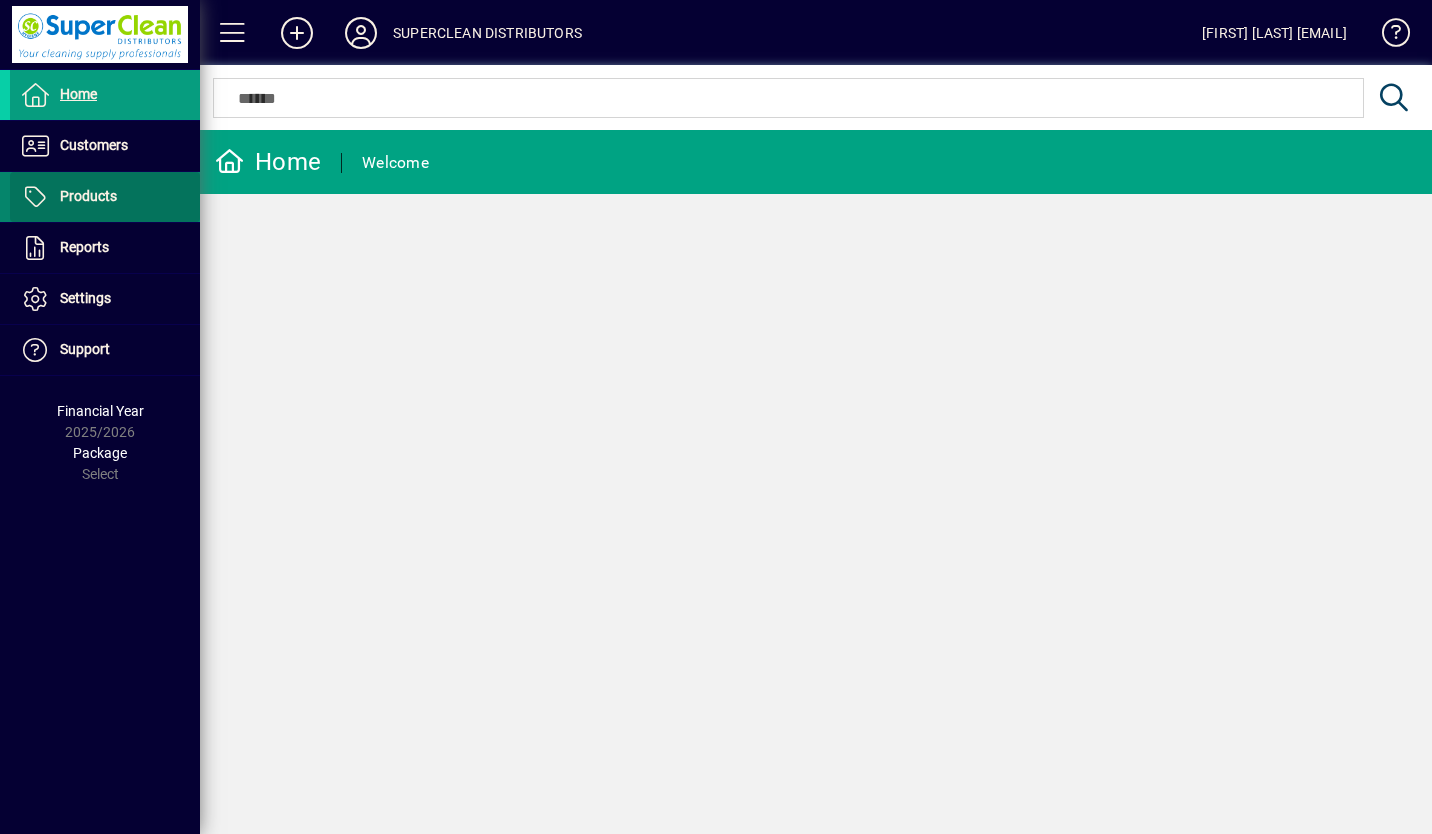 click on "Products" at bounding box center (88, 196) 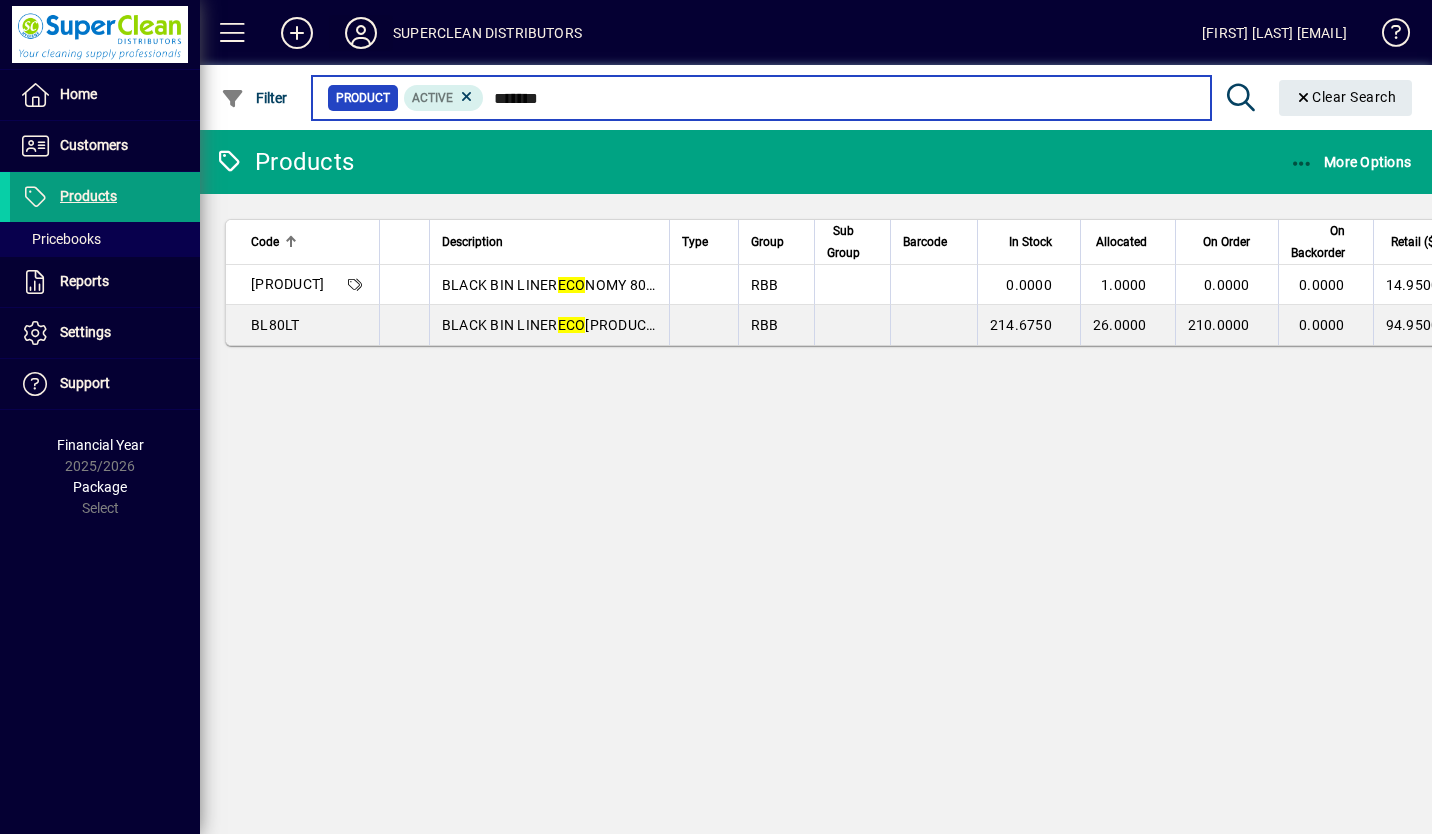 type on "*******" 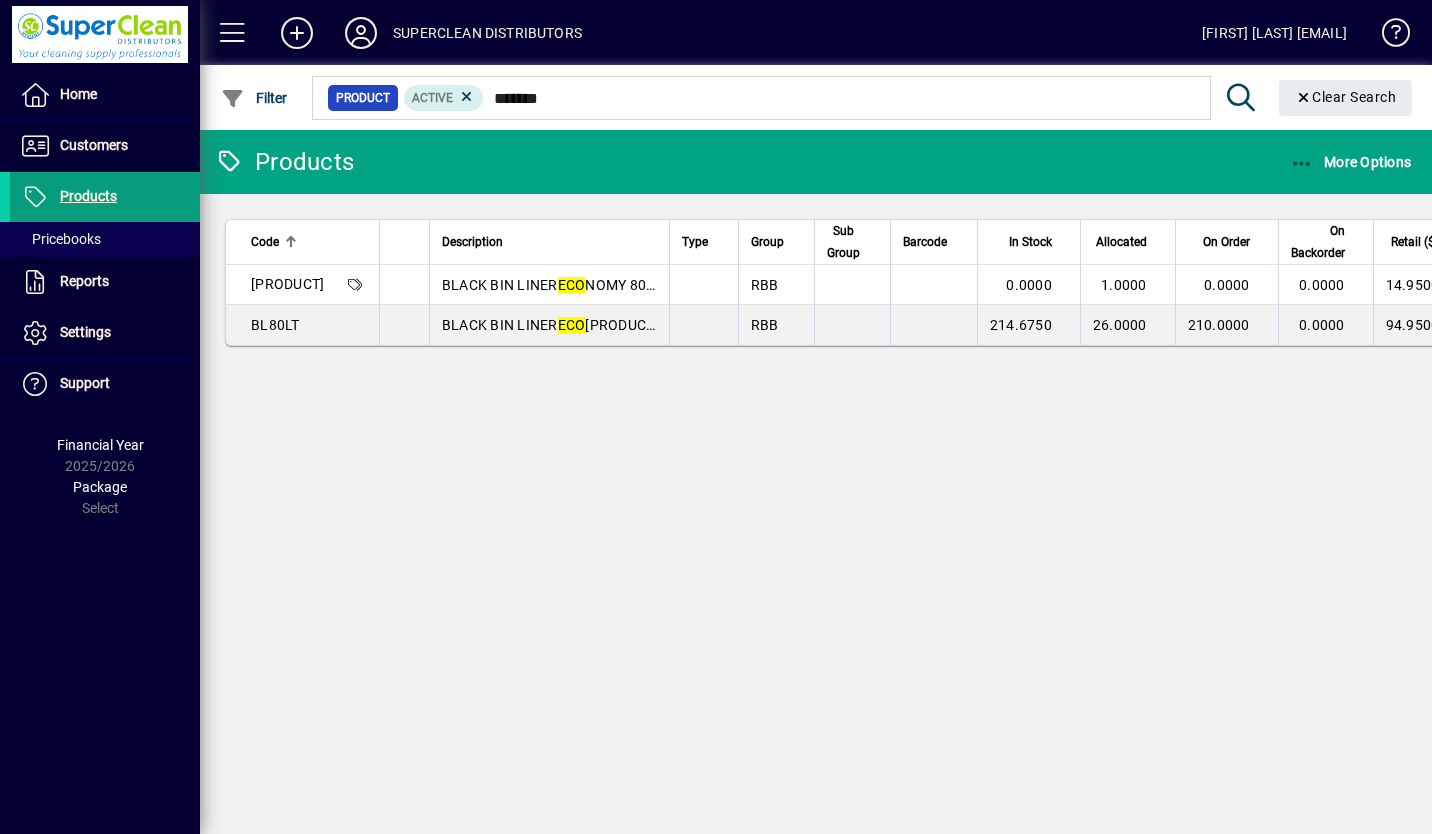 click 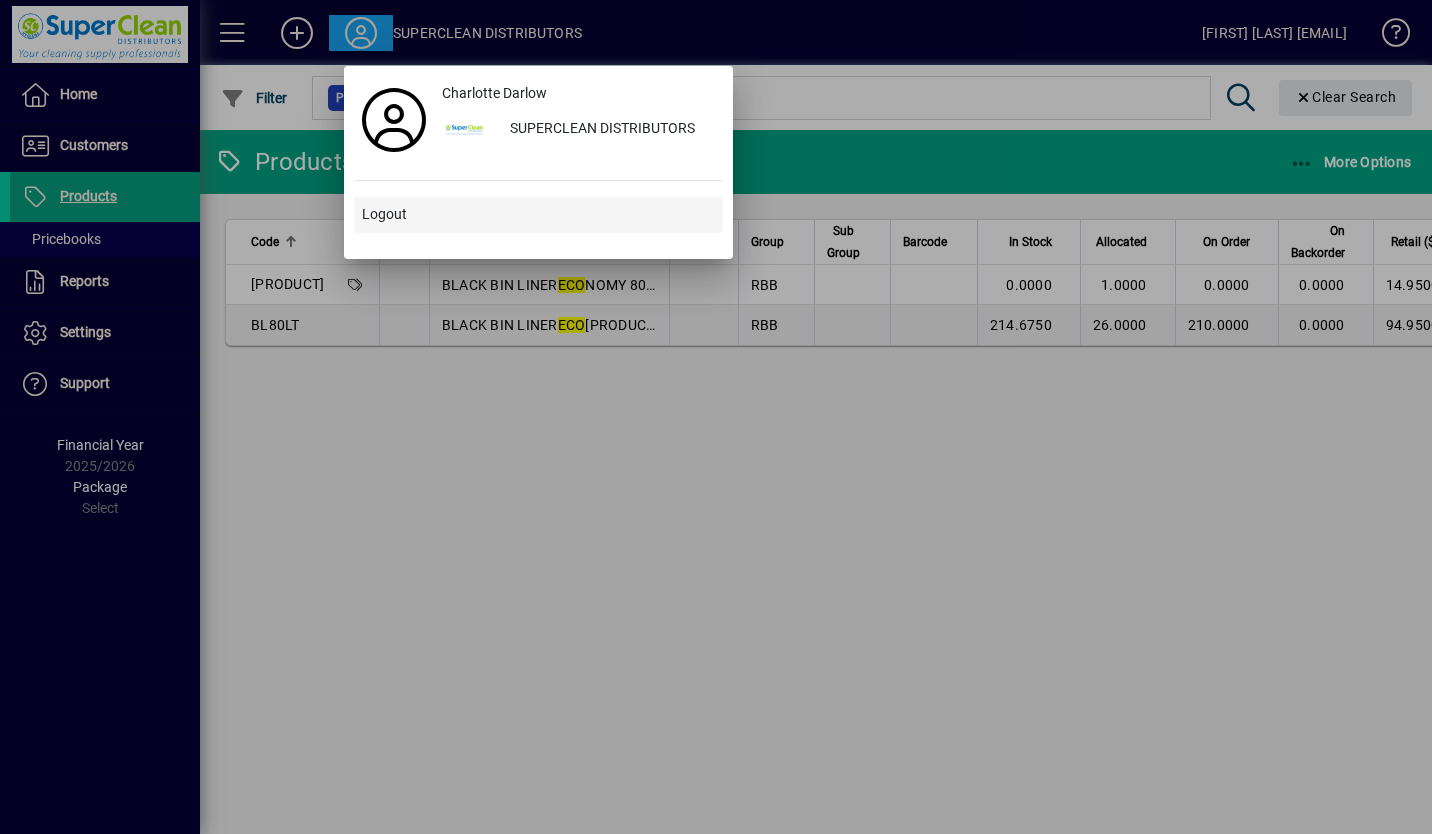 click on "Logout" at bounding box center [384, 214] 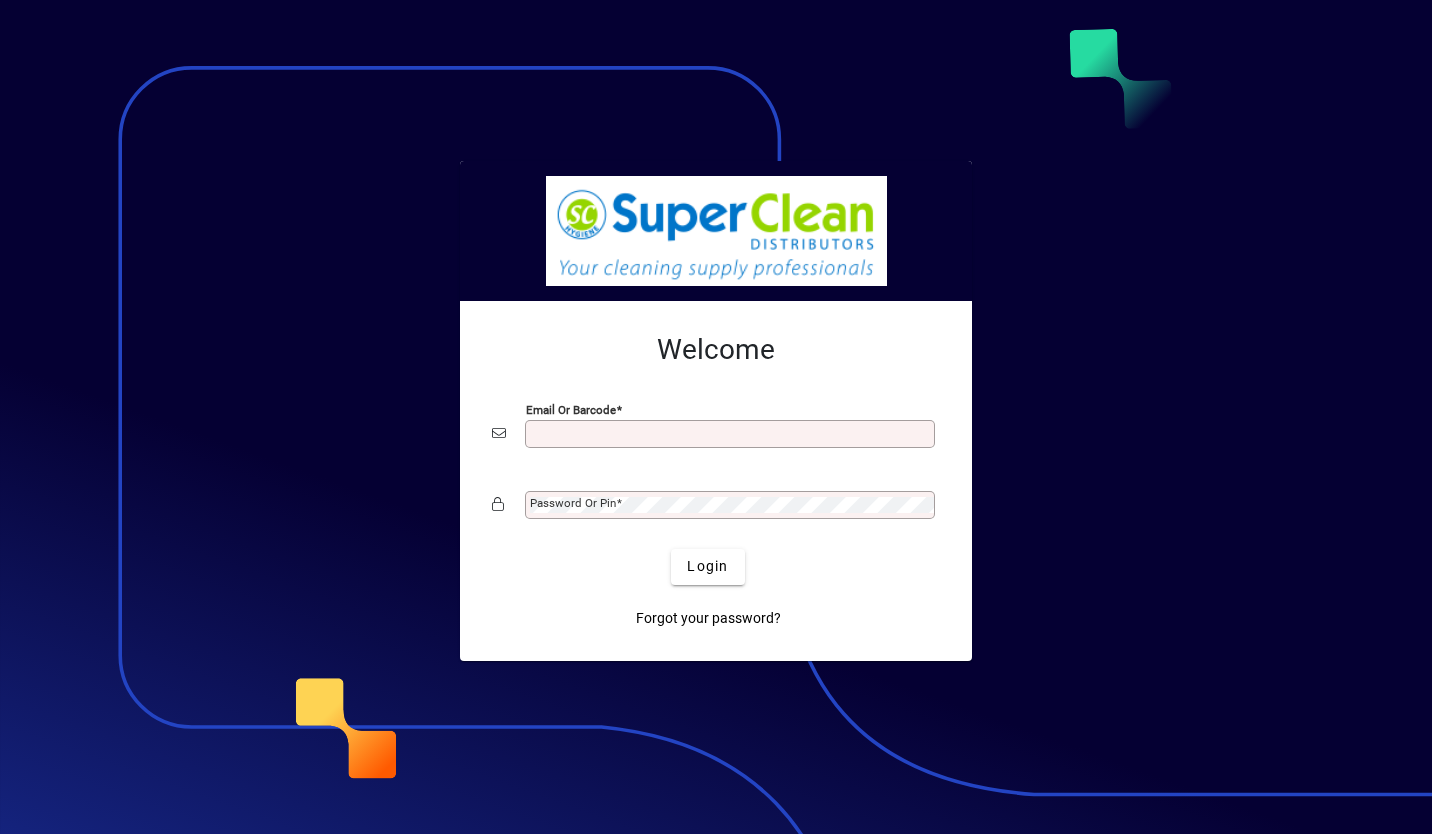 scroll, scrollTop: 0, scrollLeft: 0, axis: both 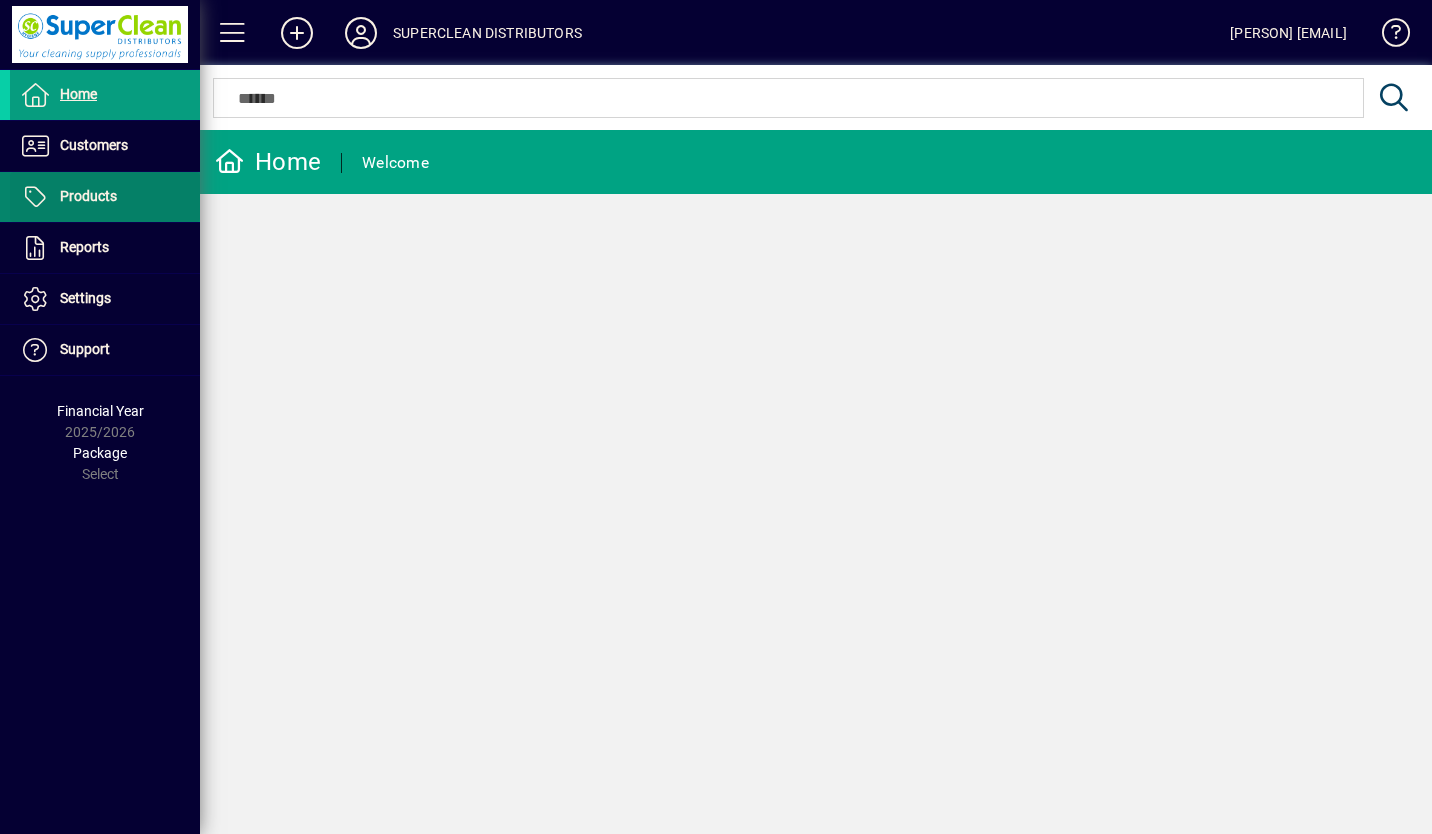 click on "Products" at bounding box center (88, 196) 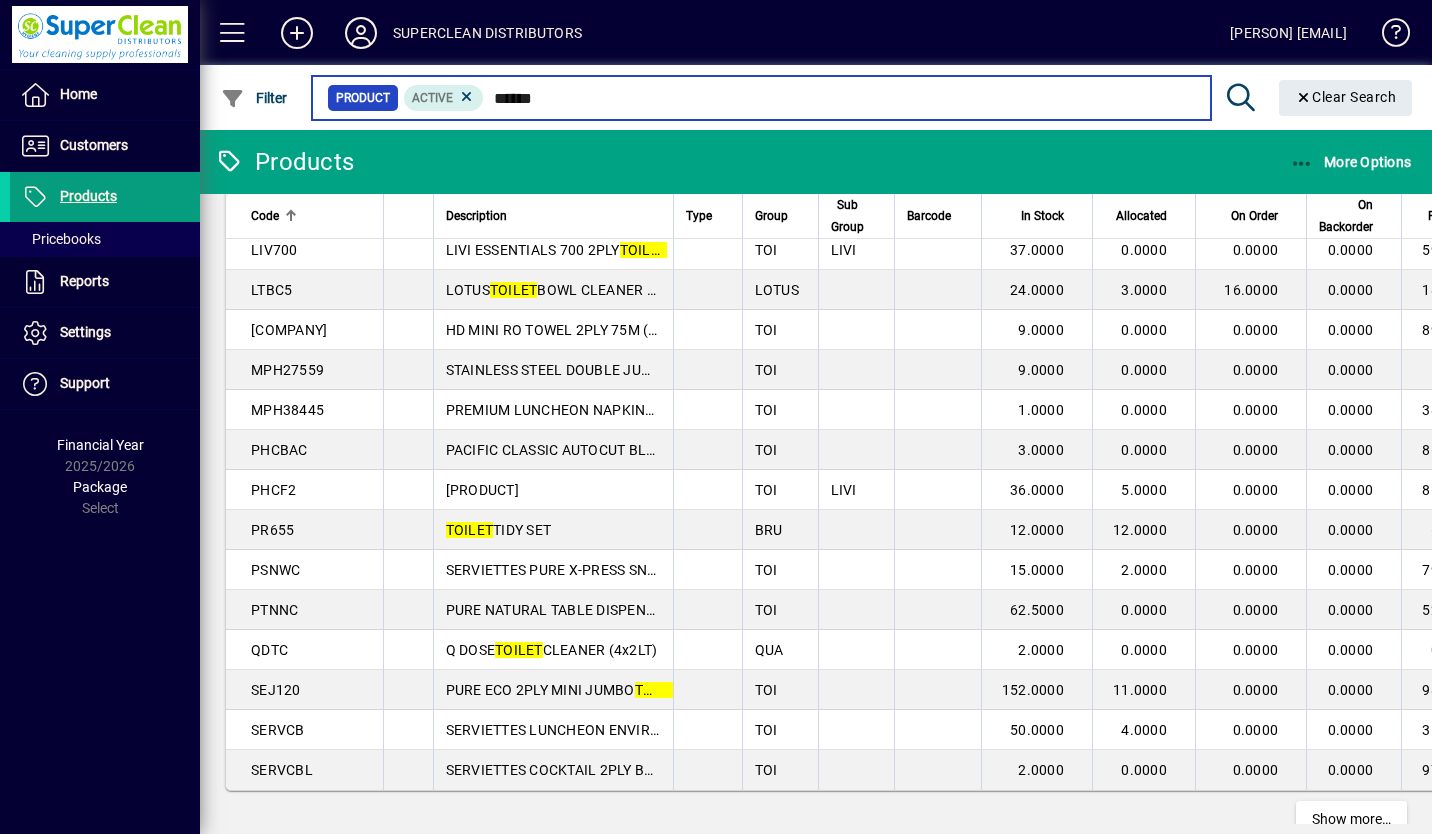 scroll, scrollTop: 3523, scrollLeft: 0, axis: vertical 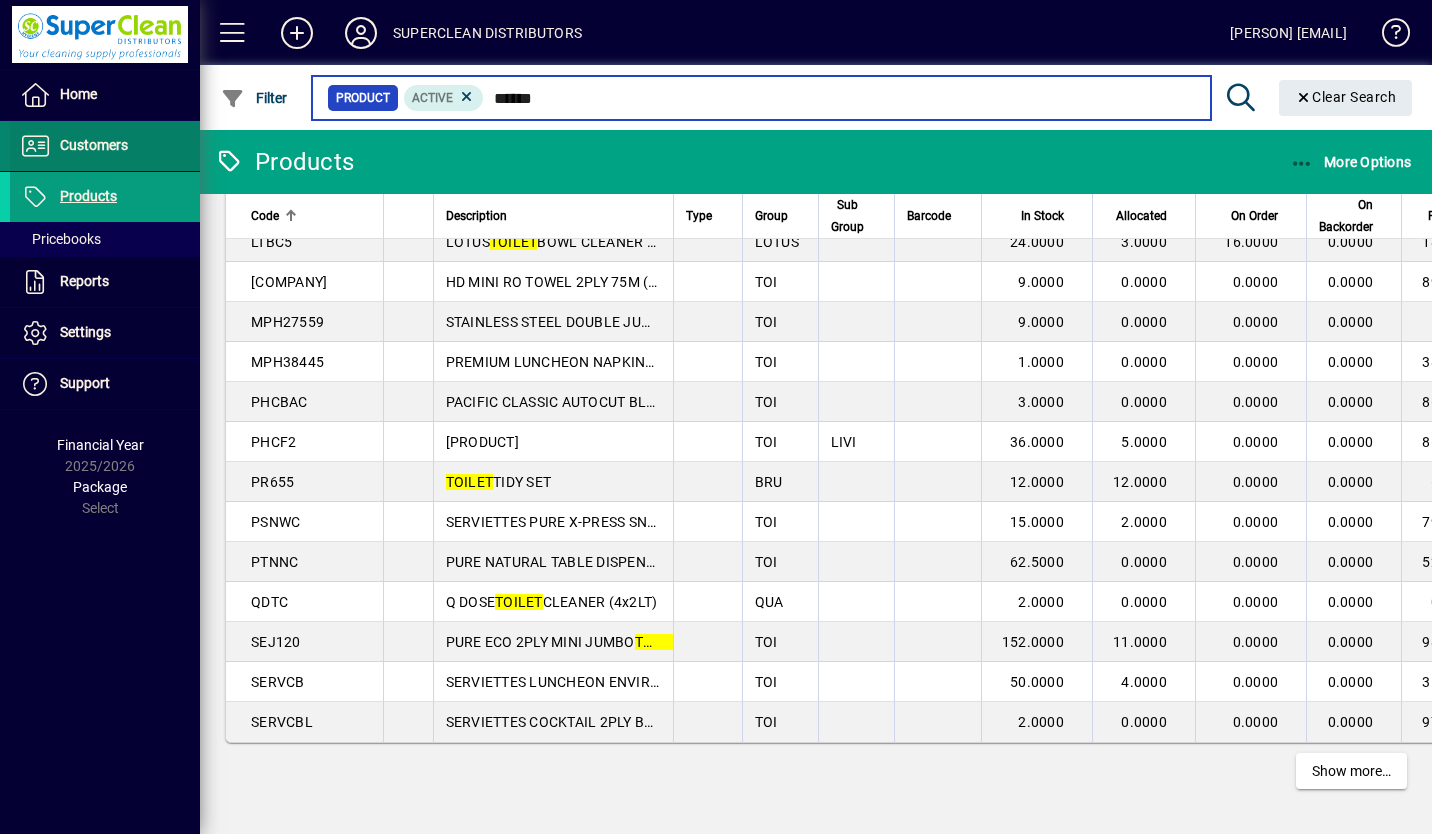 type on "******" 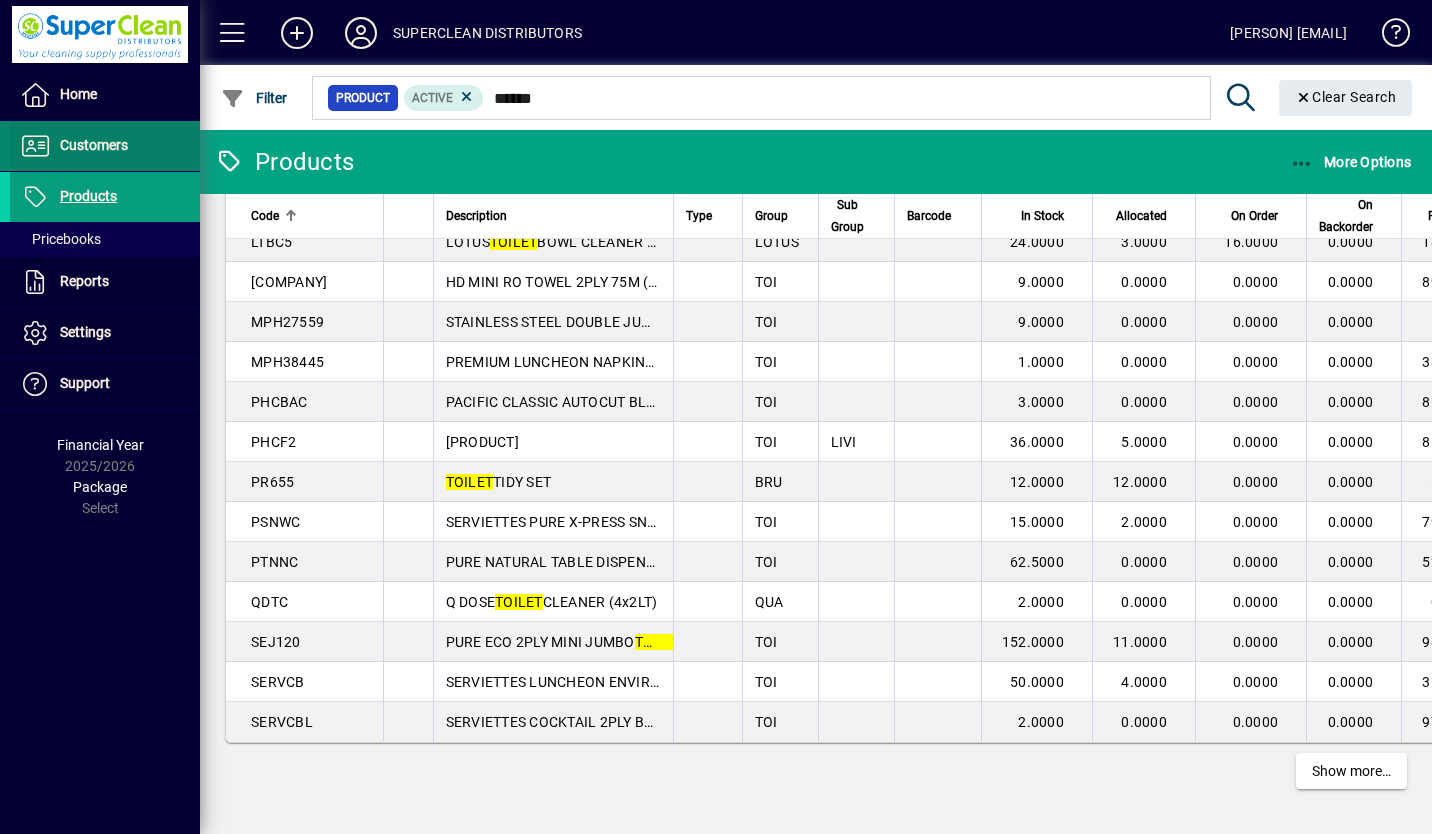 click on "Customers" at bounding box center (94, 145) 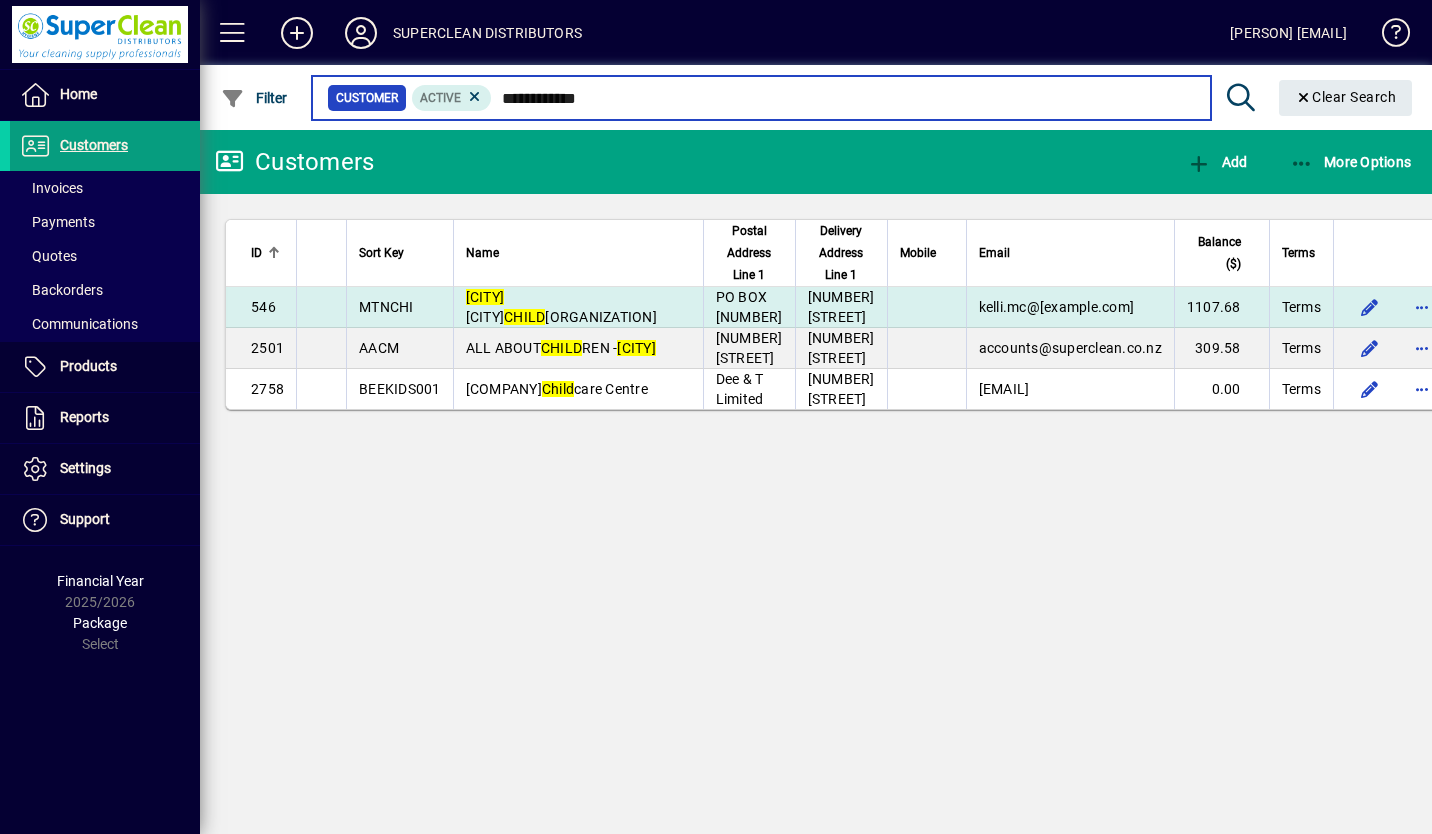 type on "**********" 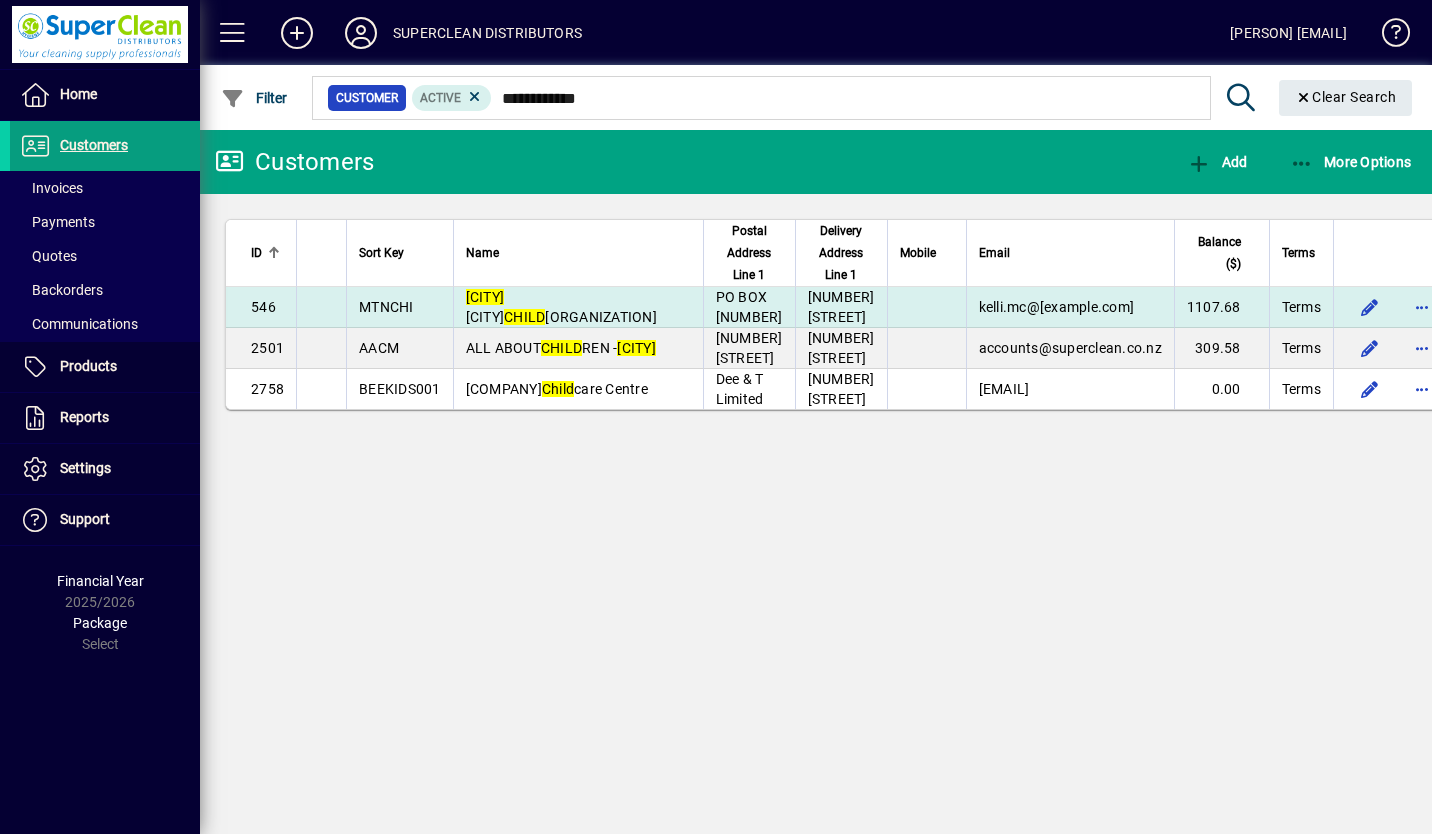 click on "MARTON / OHAKEA CHILD CARE CENTRES" at bounding box center [578, 307] 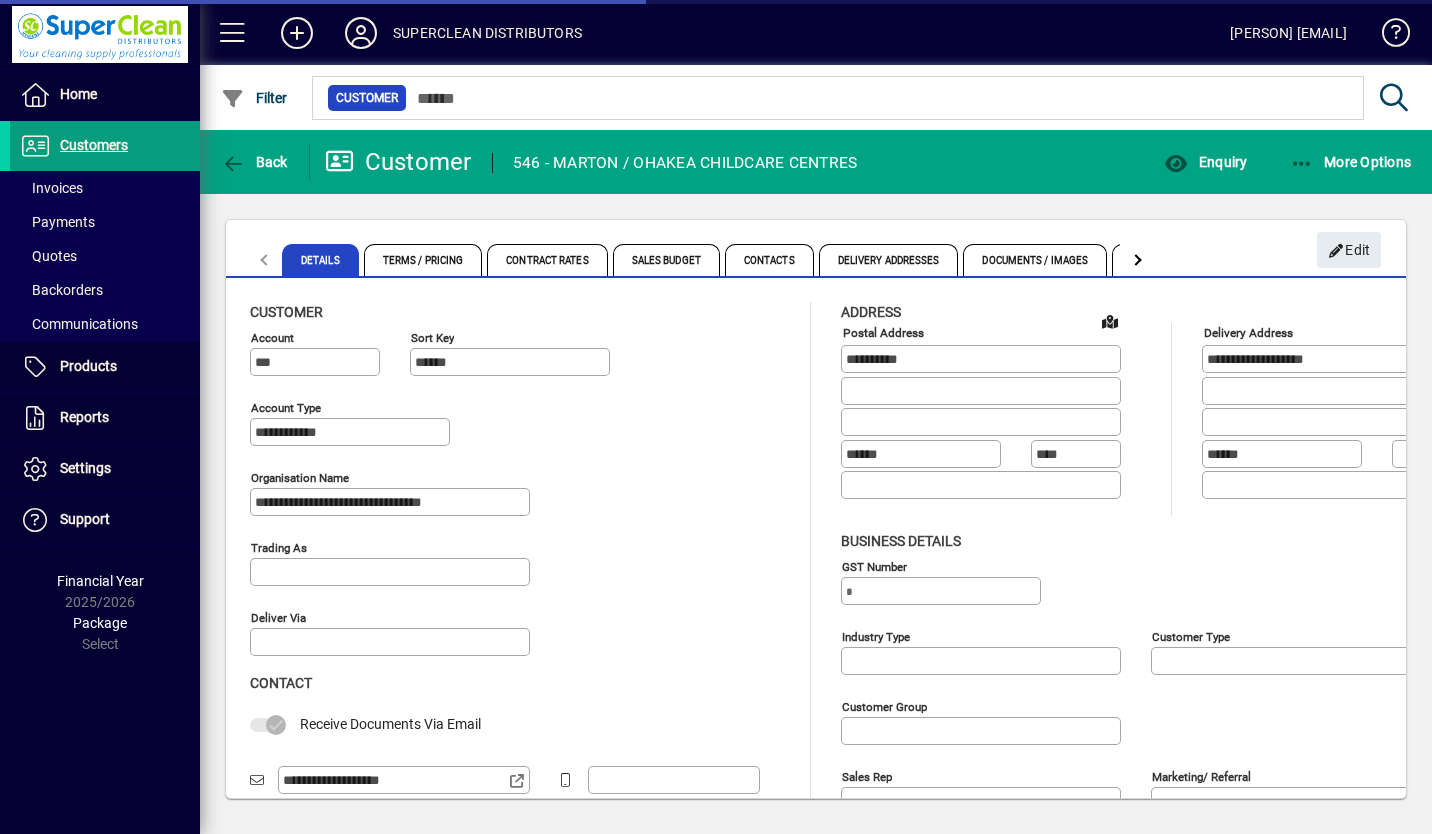 type on "**********" 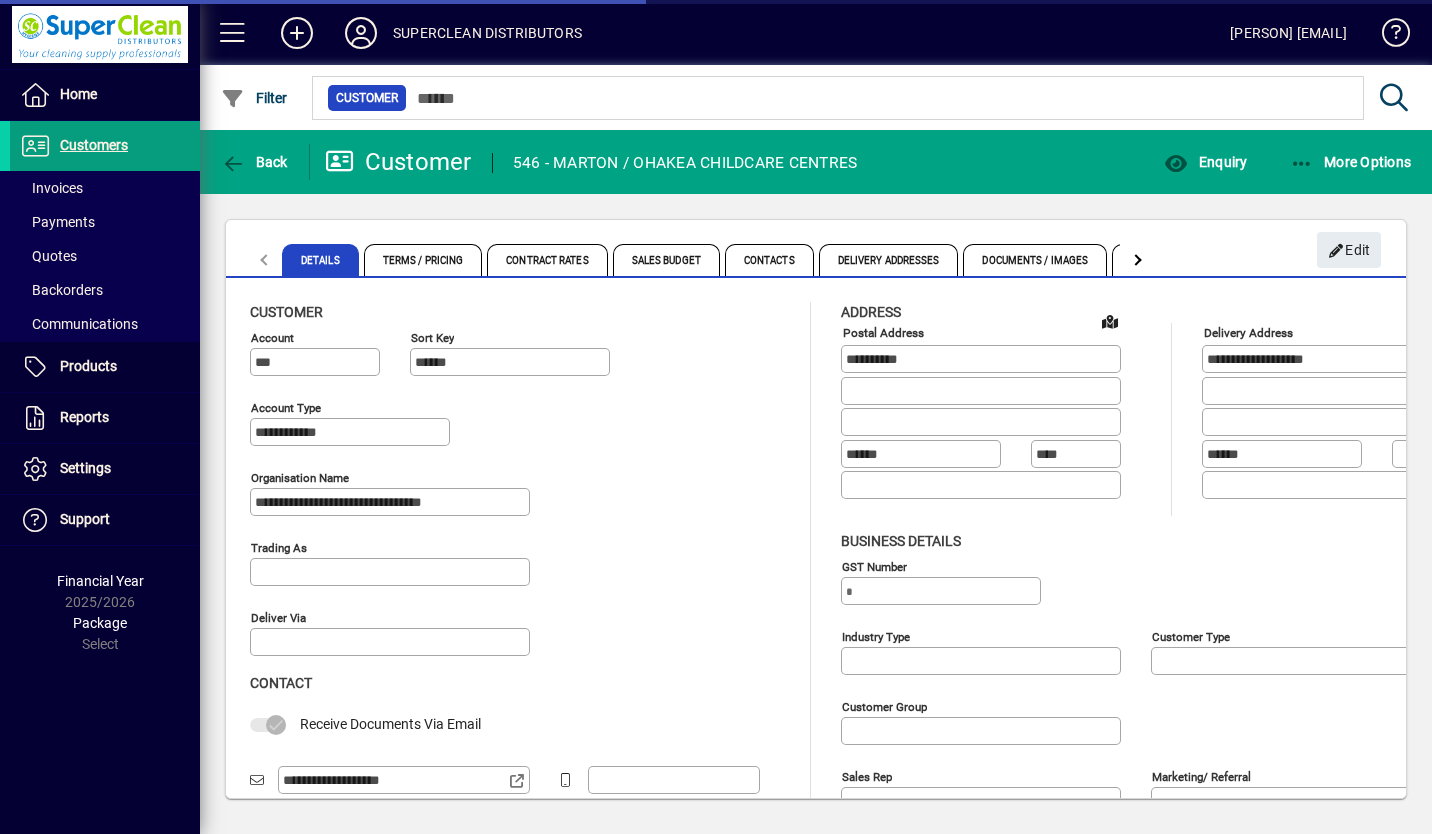 type on "**********" 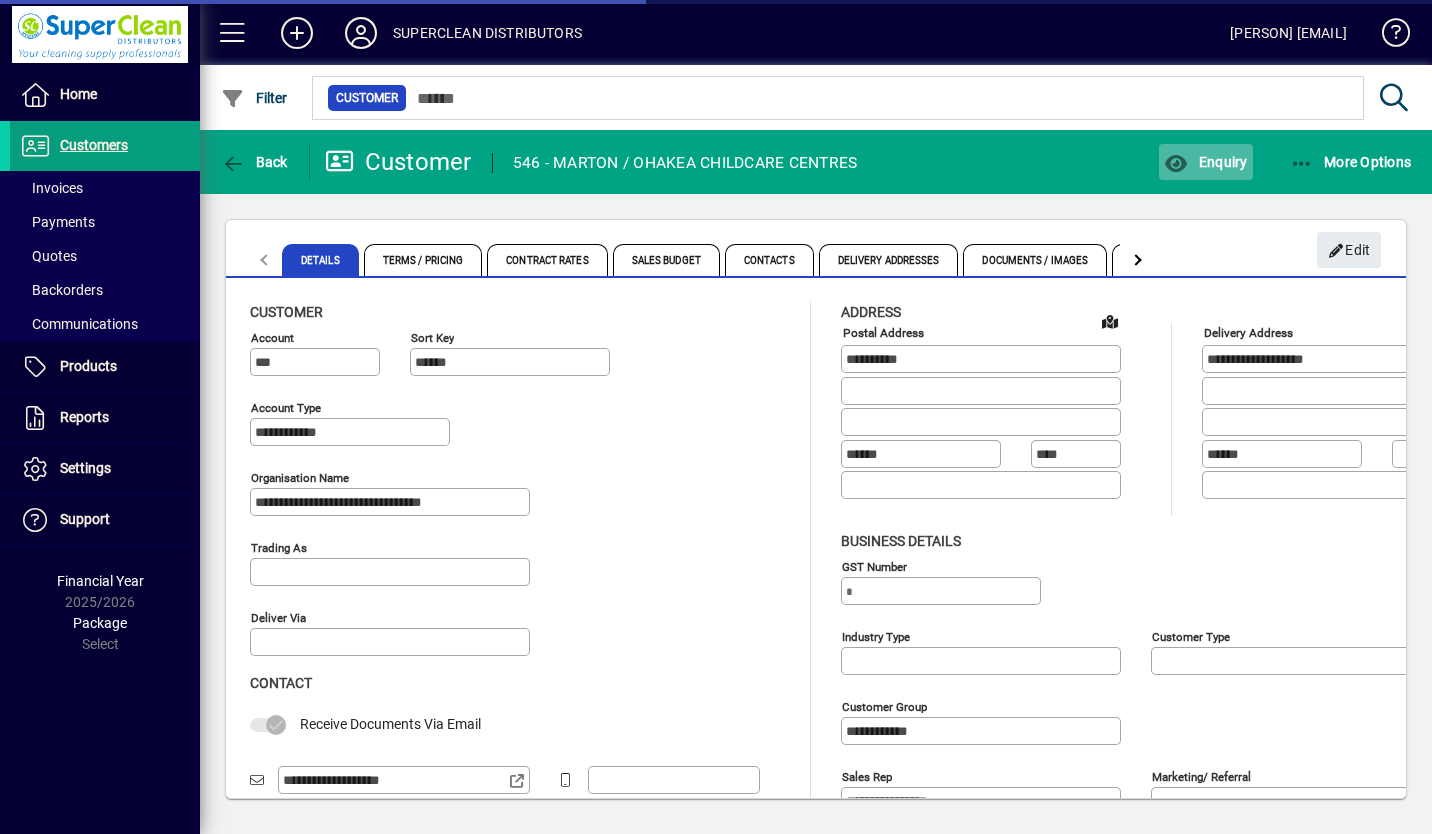 click on "Enquiry" 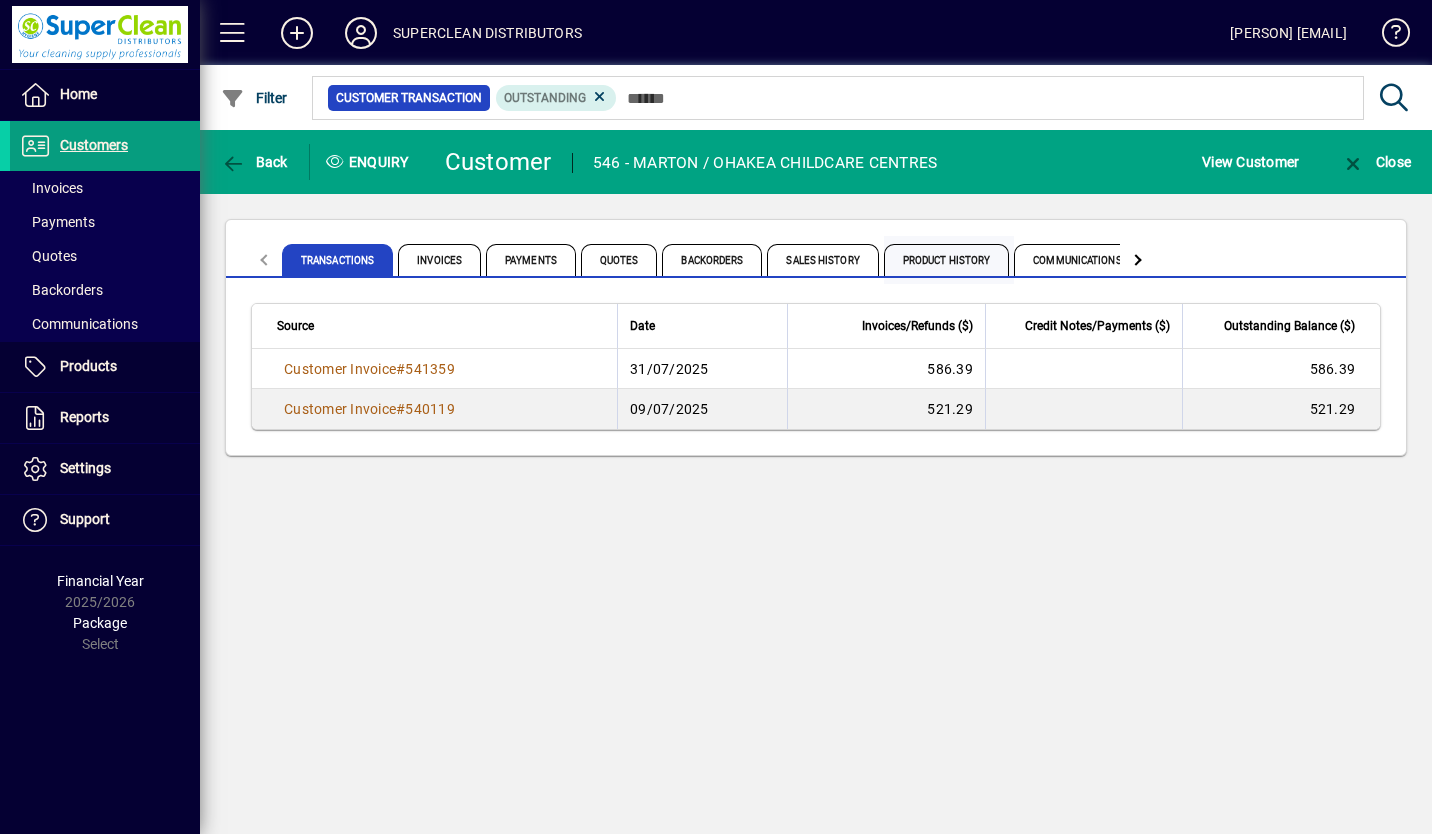 click on "Product History" at bounding box center (947, 260) 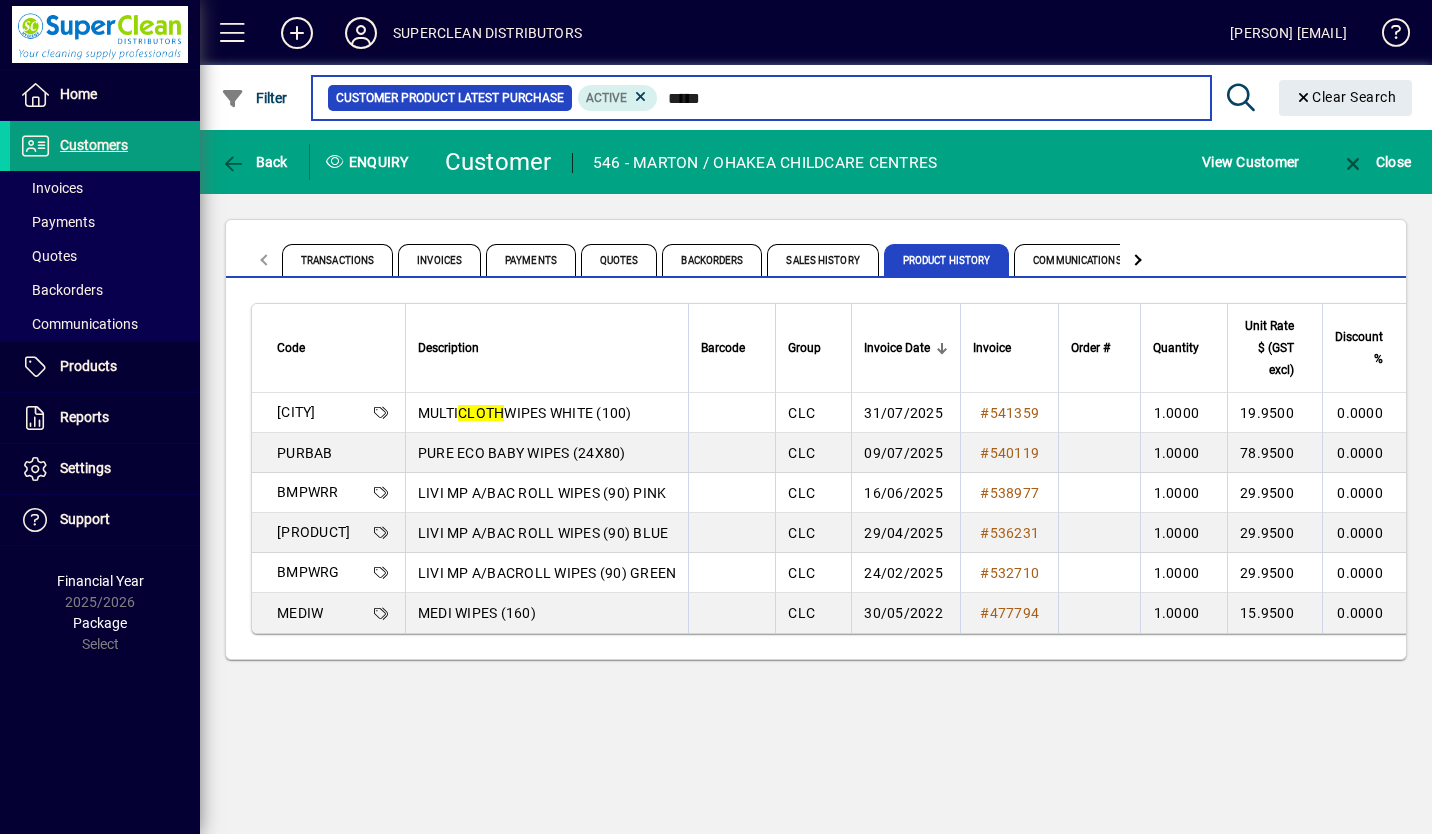 type on "*****" 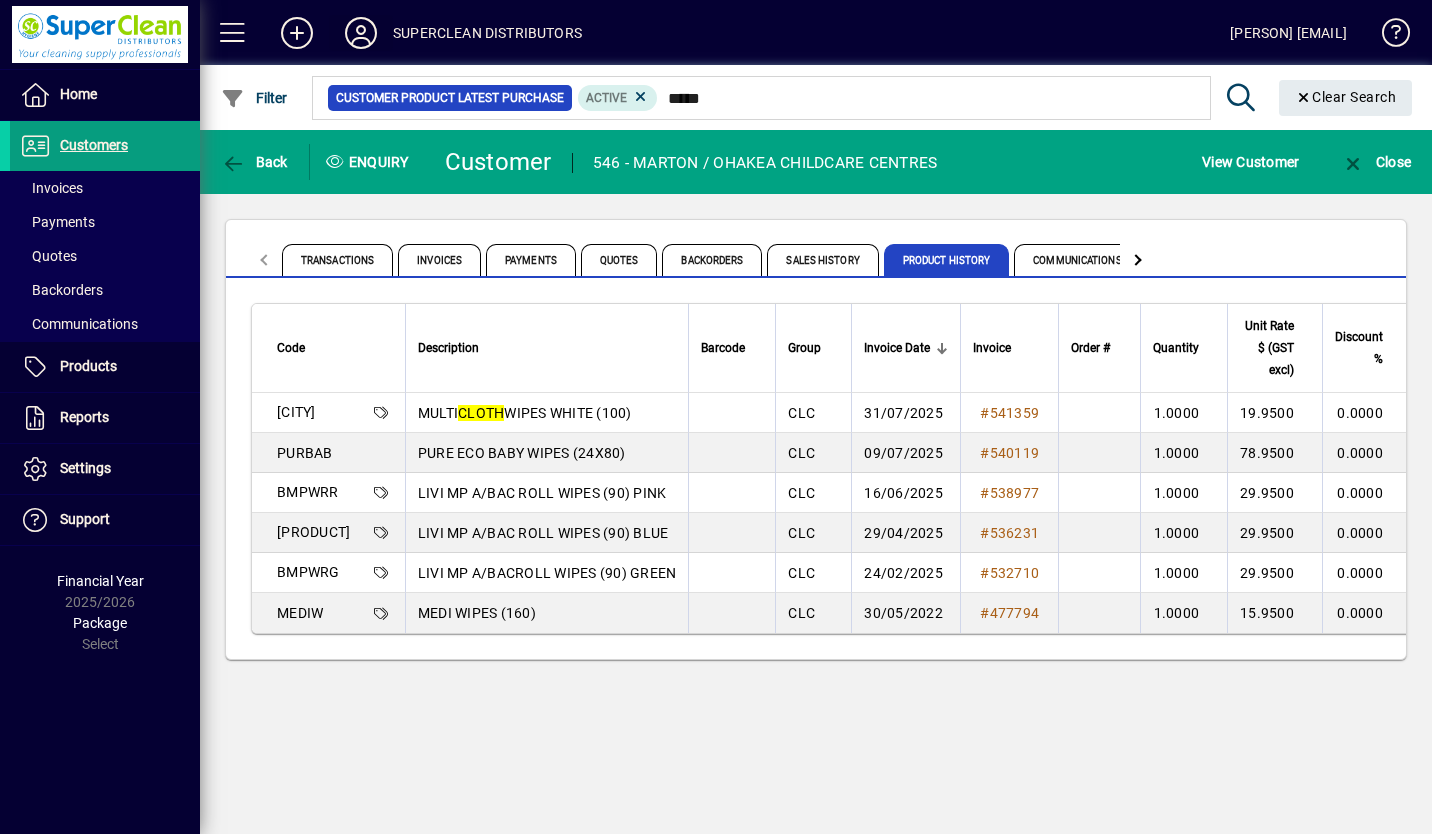 click 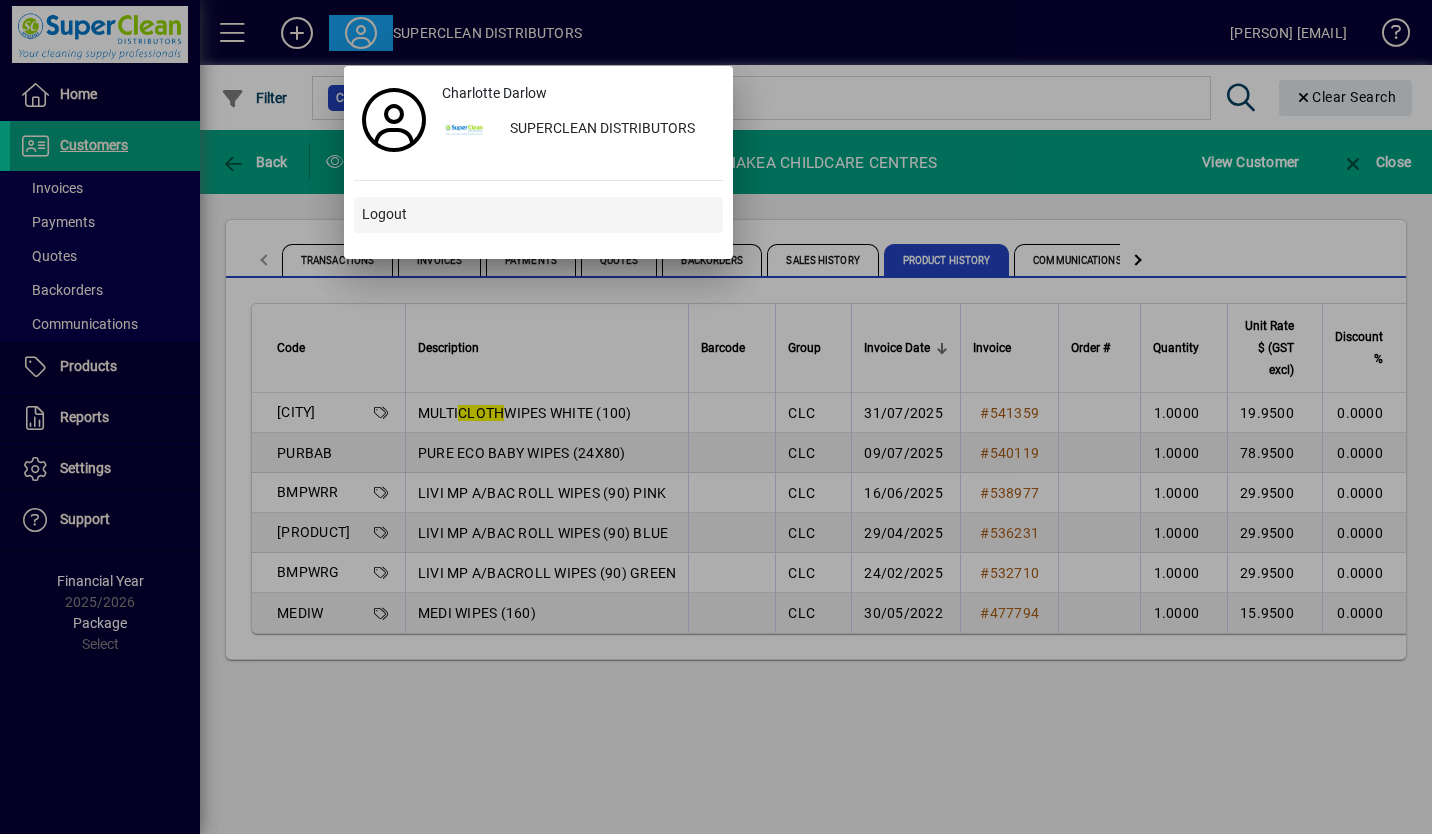click on "Logout" at bounding box center (384, 214) 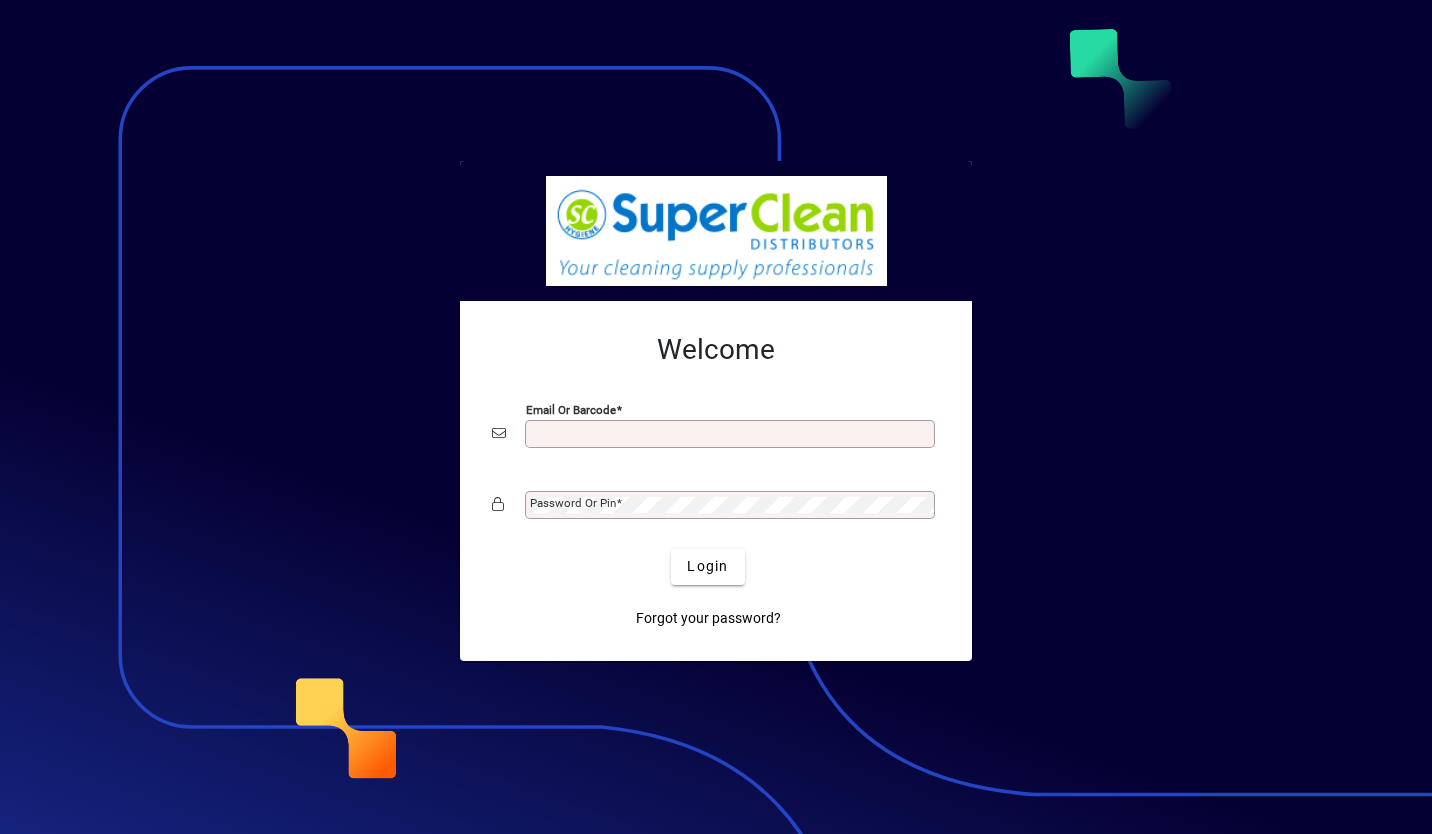scroll, scrollTop: 0, scrollLeft: 0, axis: both 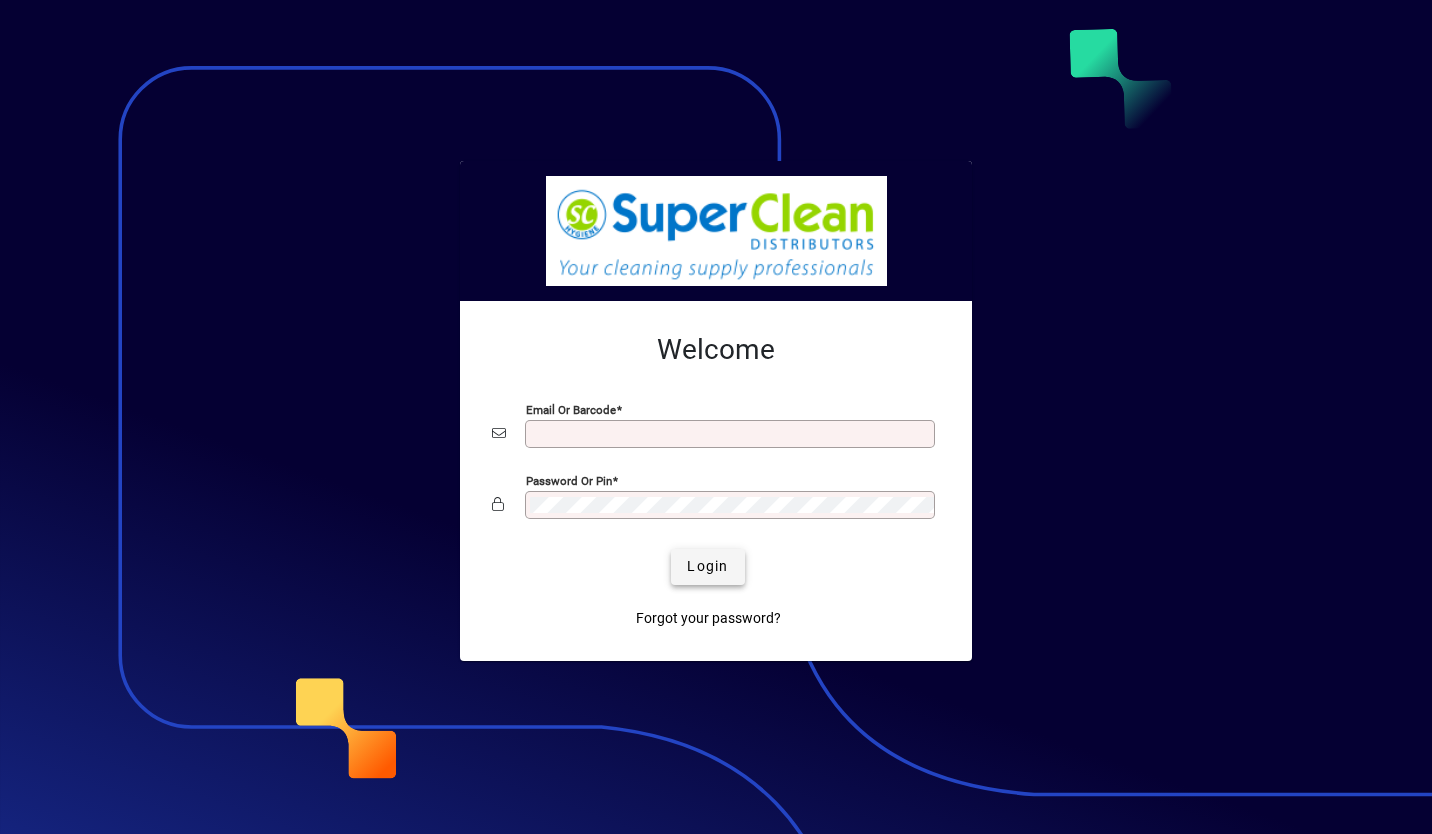 type on "**********" 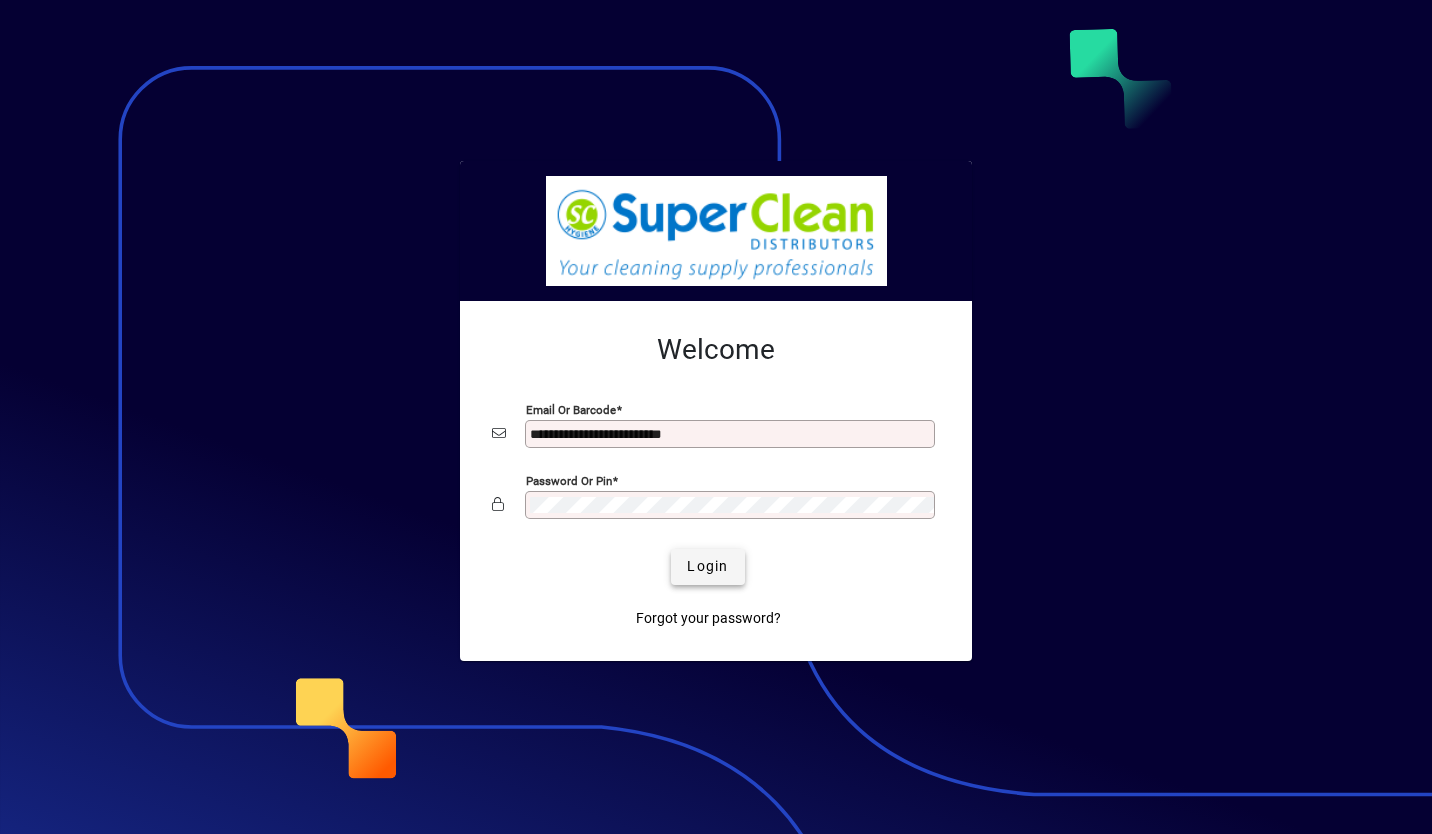 click on "Login" 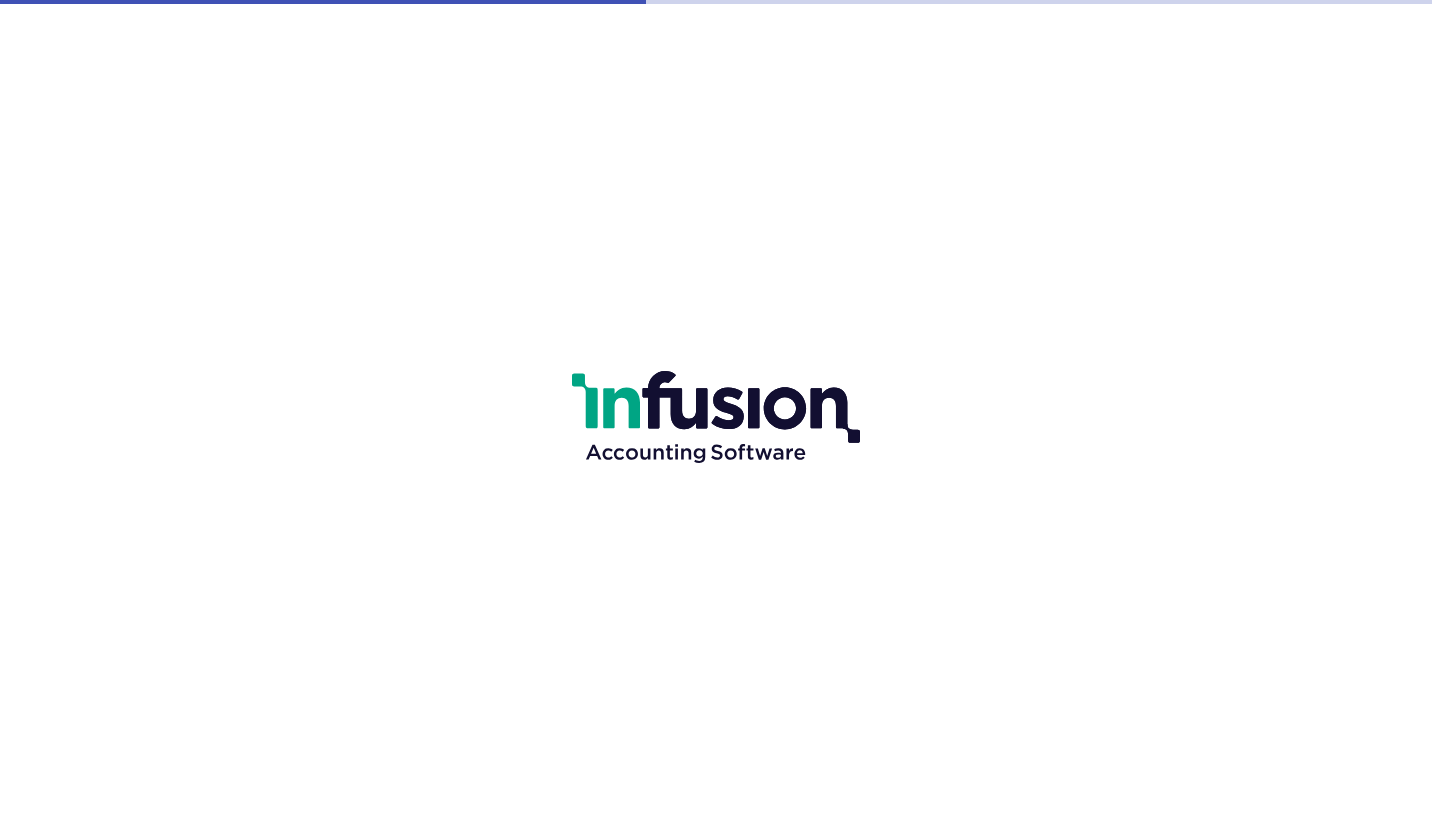 scroll, scrollTop: 0, scrollLeft: 0, axis: both 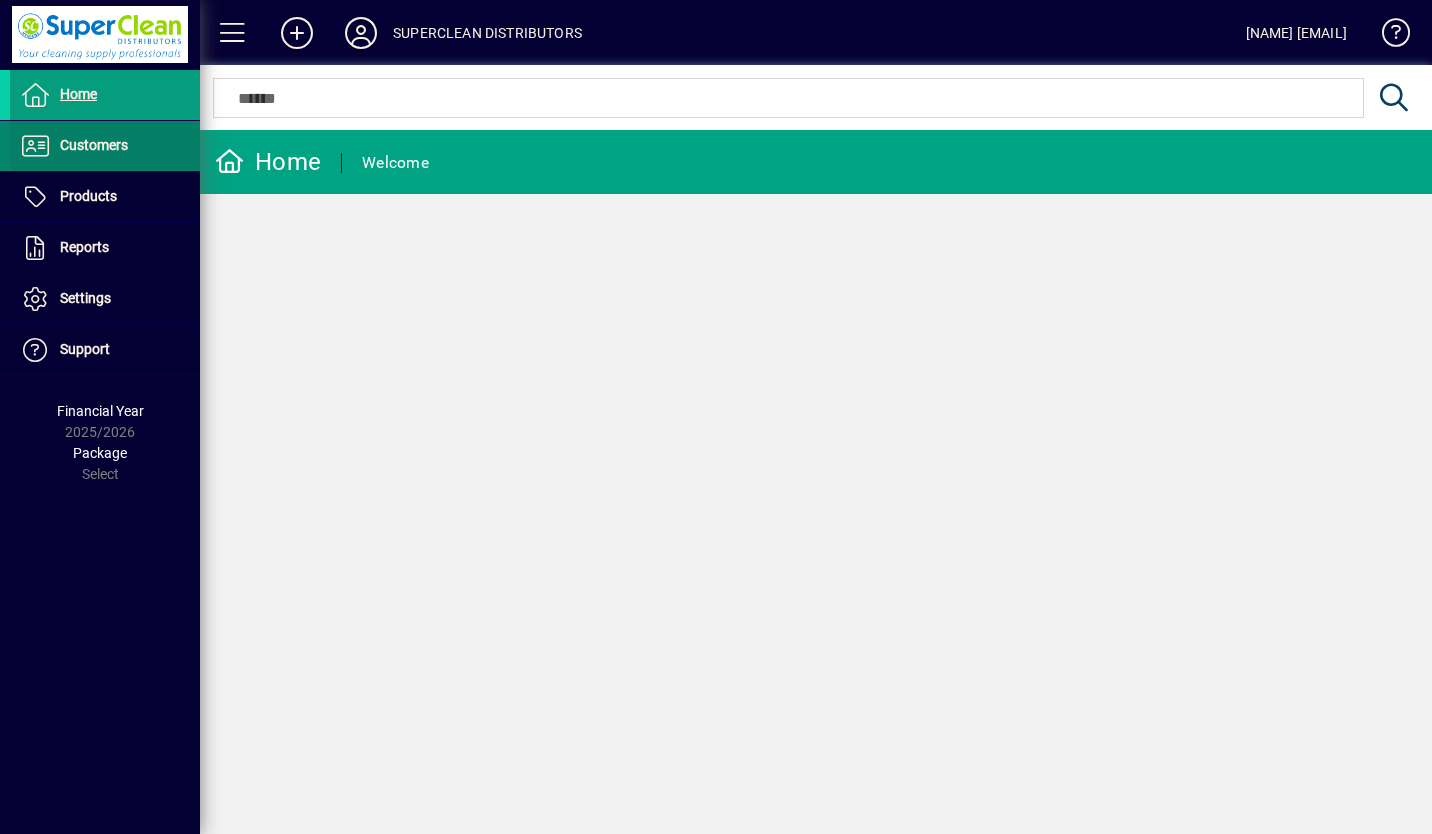 click on "Customers" at bounding box center (94, 145) 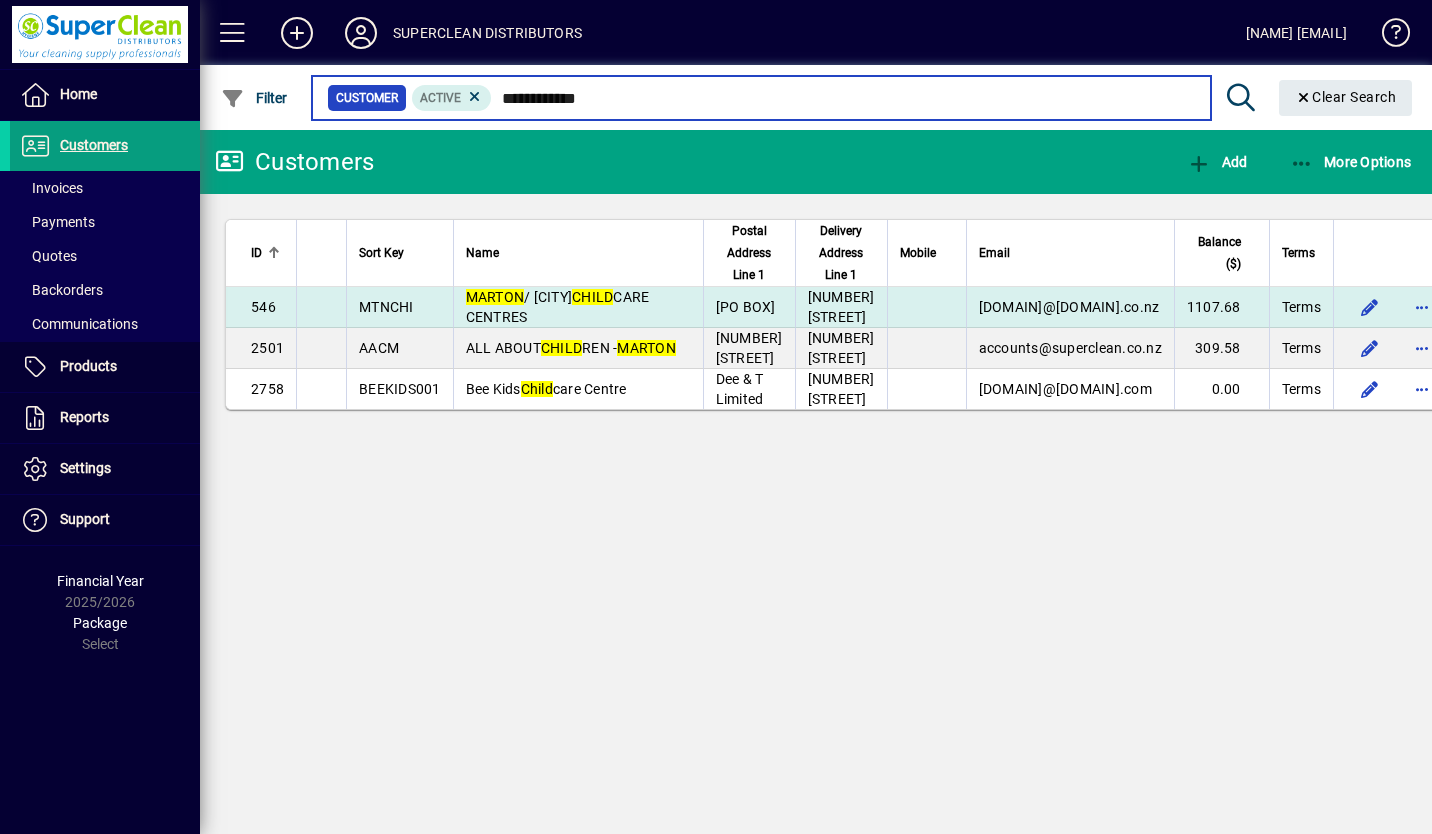 type on "**********" 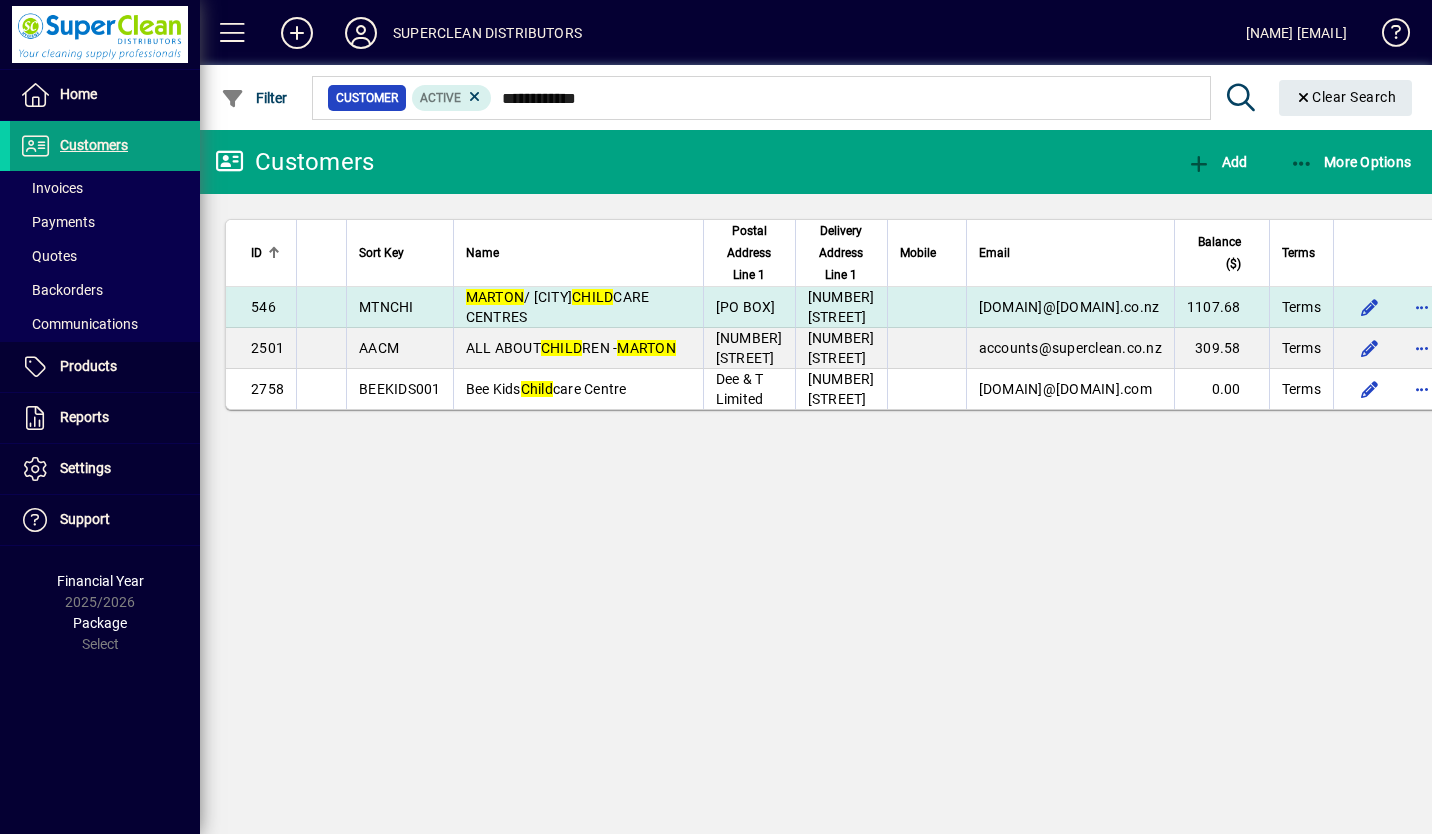 click on "MARTON / OHAKEA CHILD CARE CENTRES" at bounding box center (558, 307) 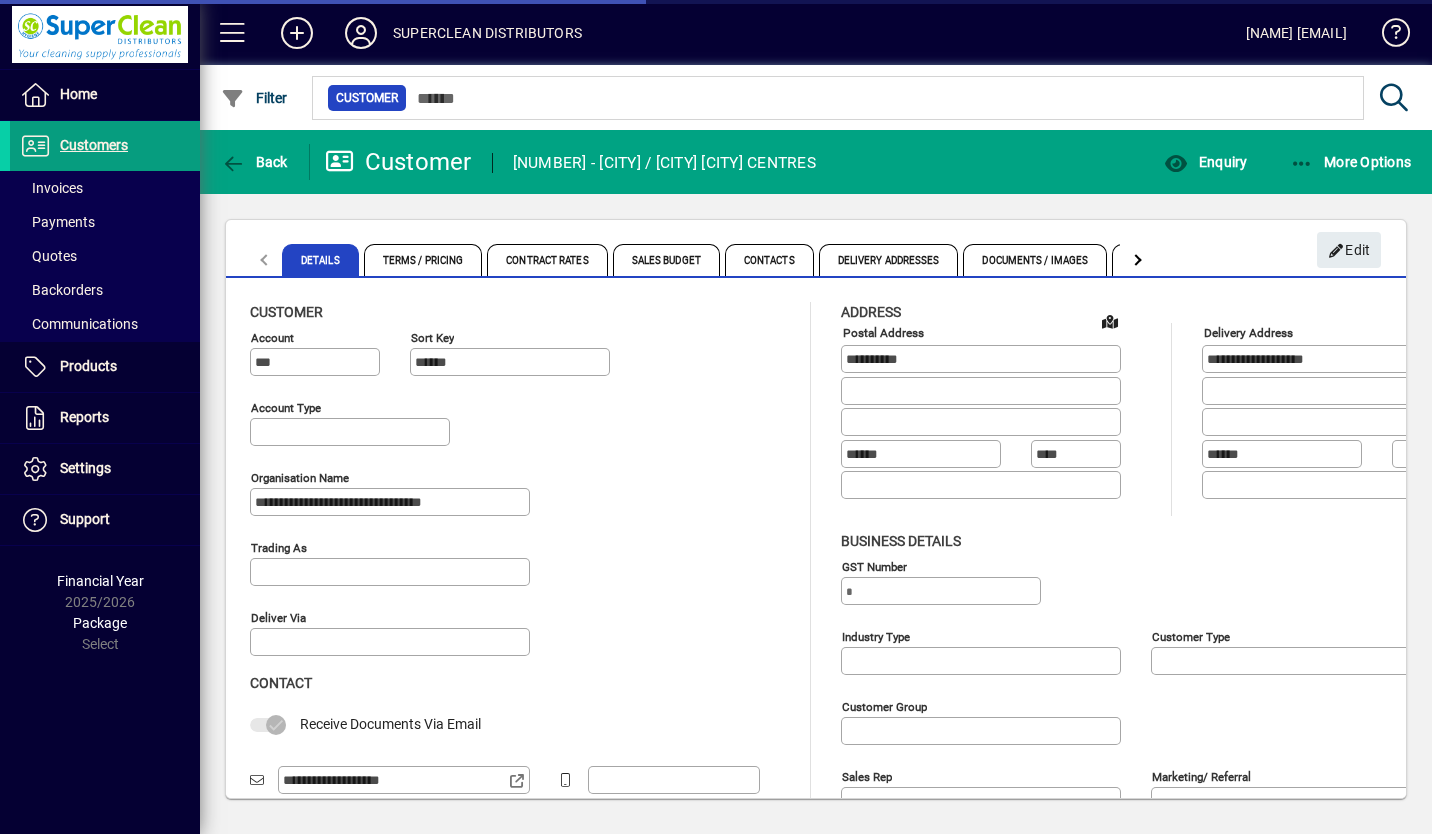 type on "**********" 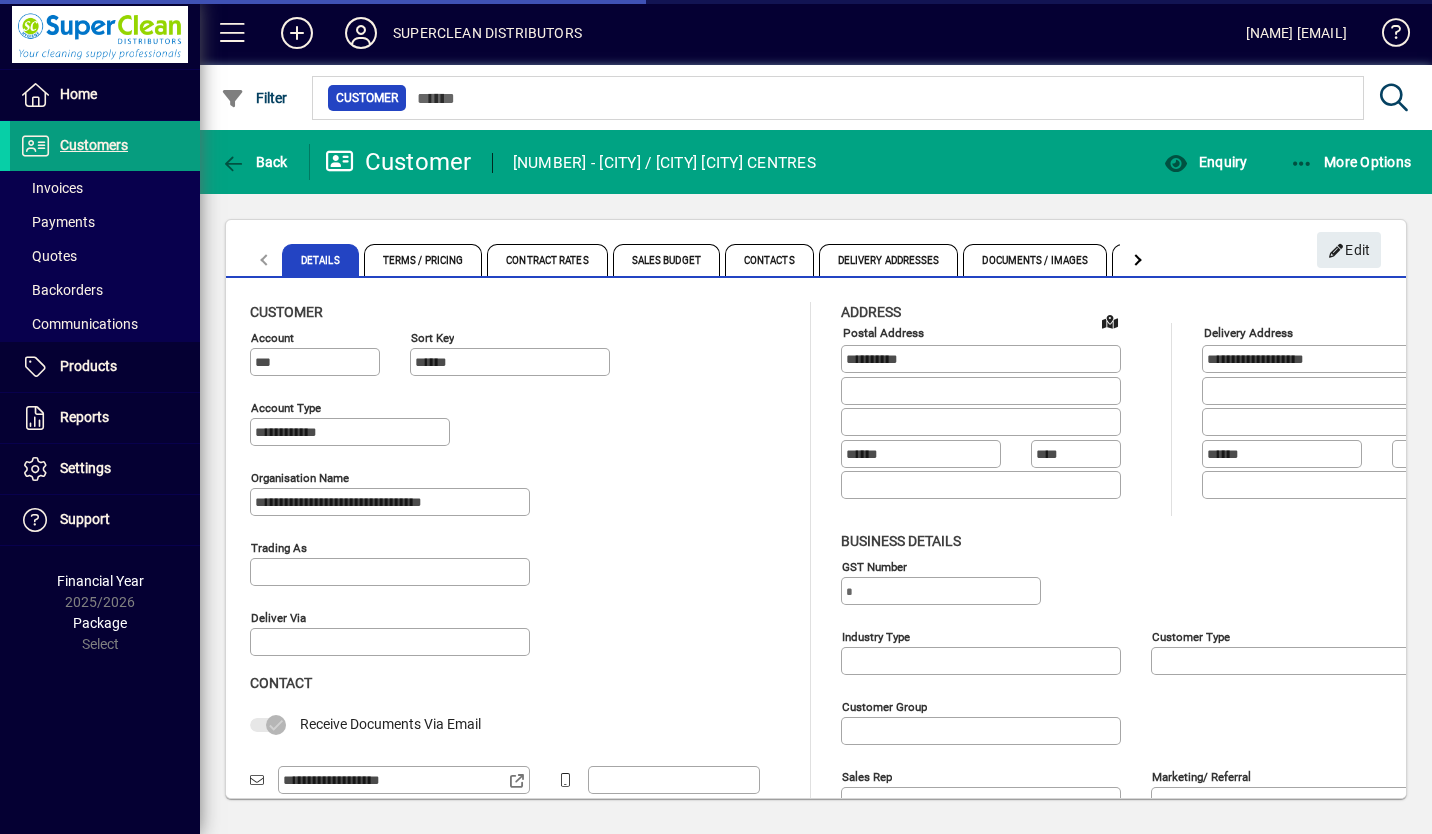type on "**********" 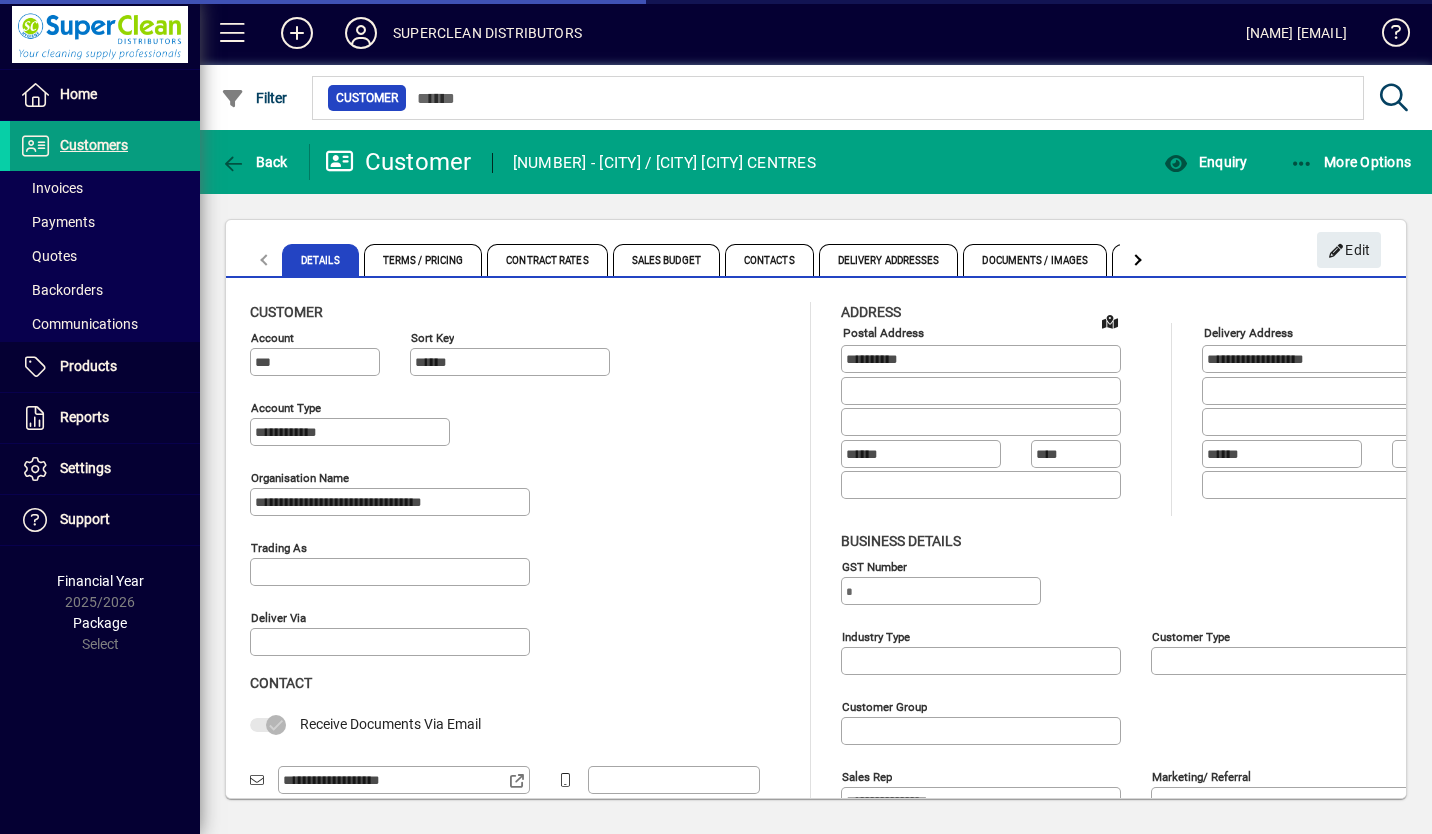 type on "**********" 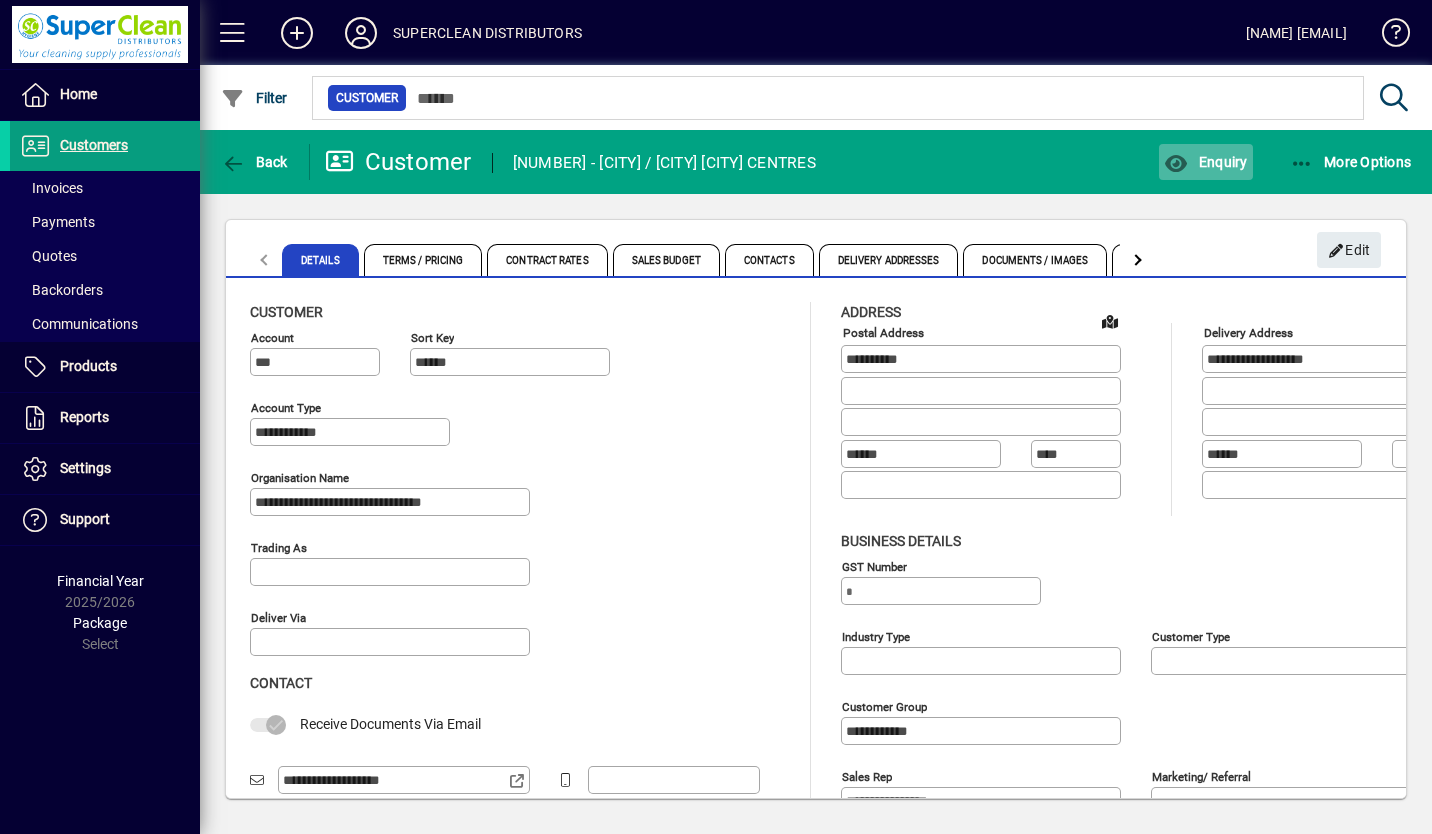 click 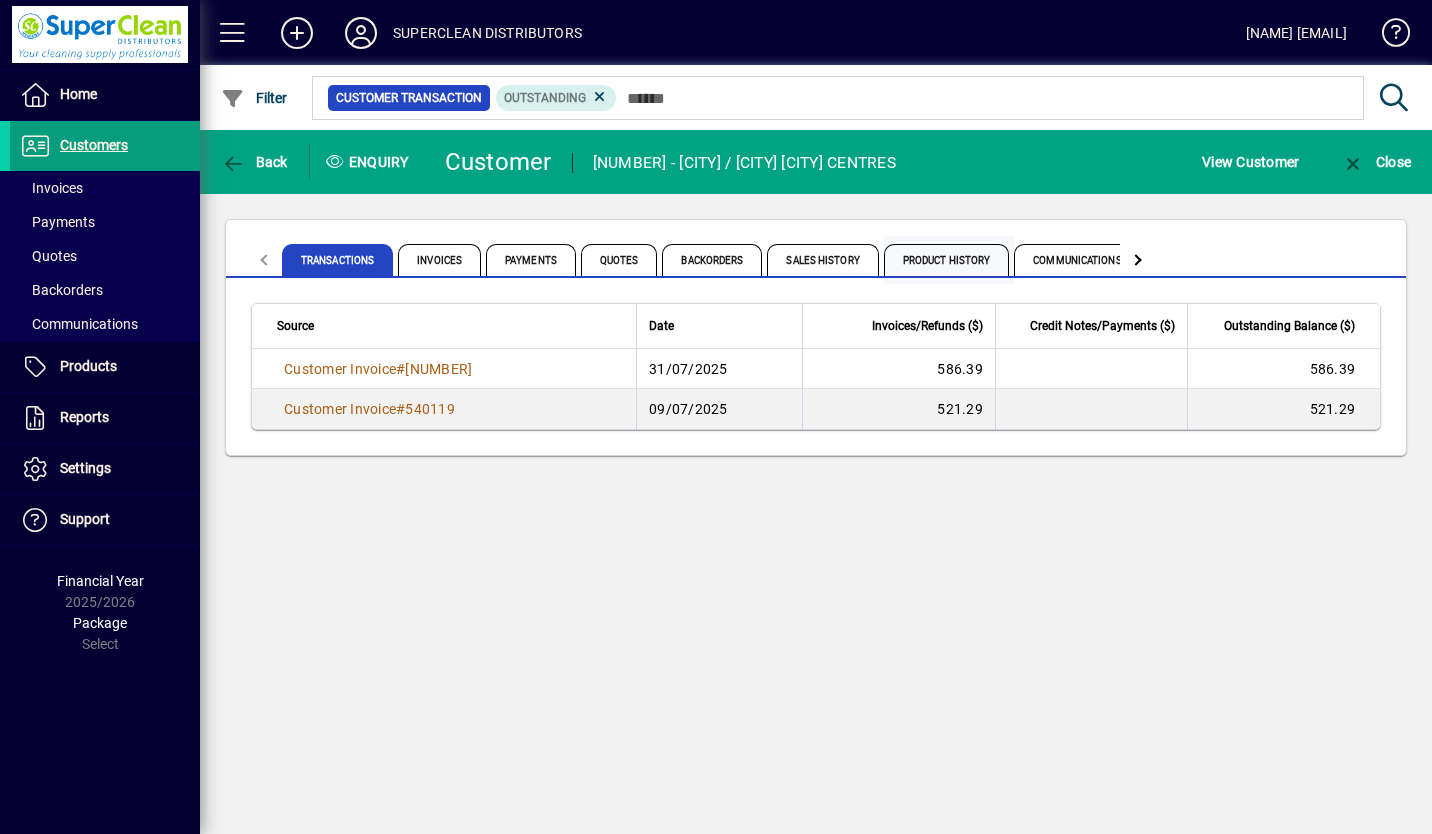 click on "Product History" at bounding box center [947, 260] 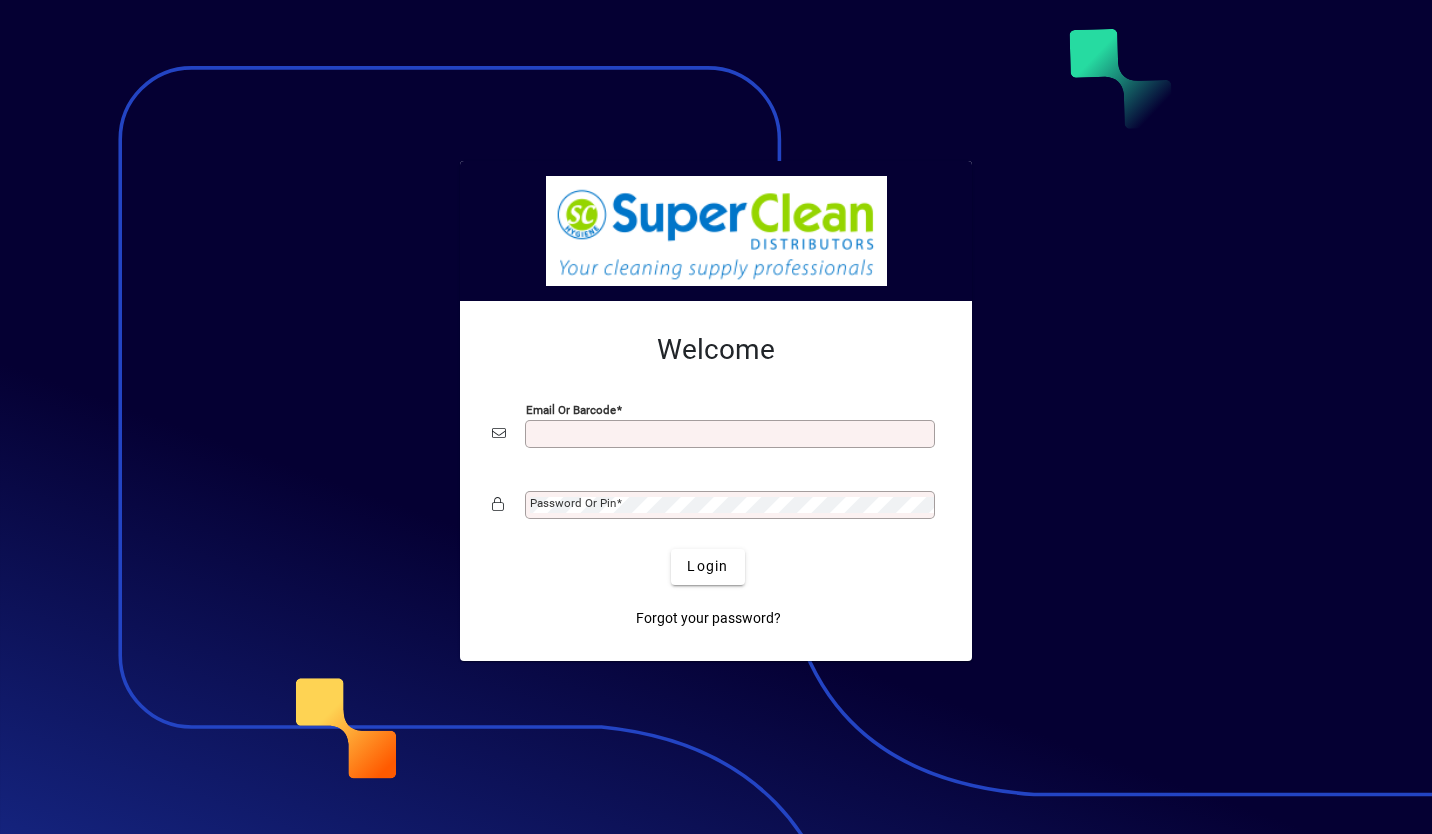scroll, scrollTop: 0, scrollLeft: 0, axis: both 